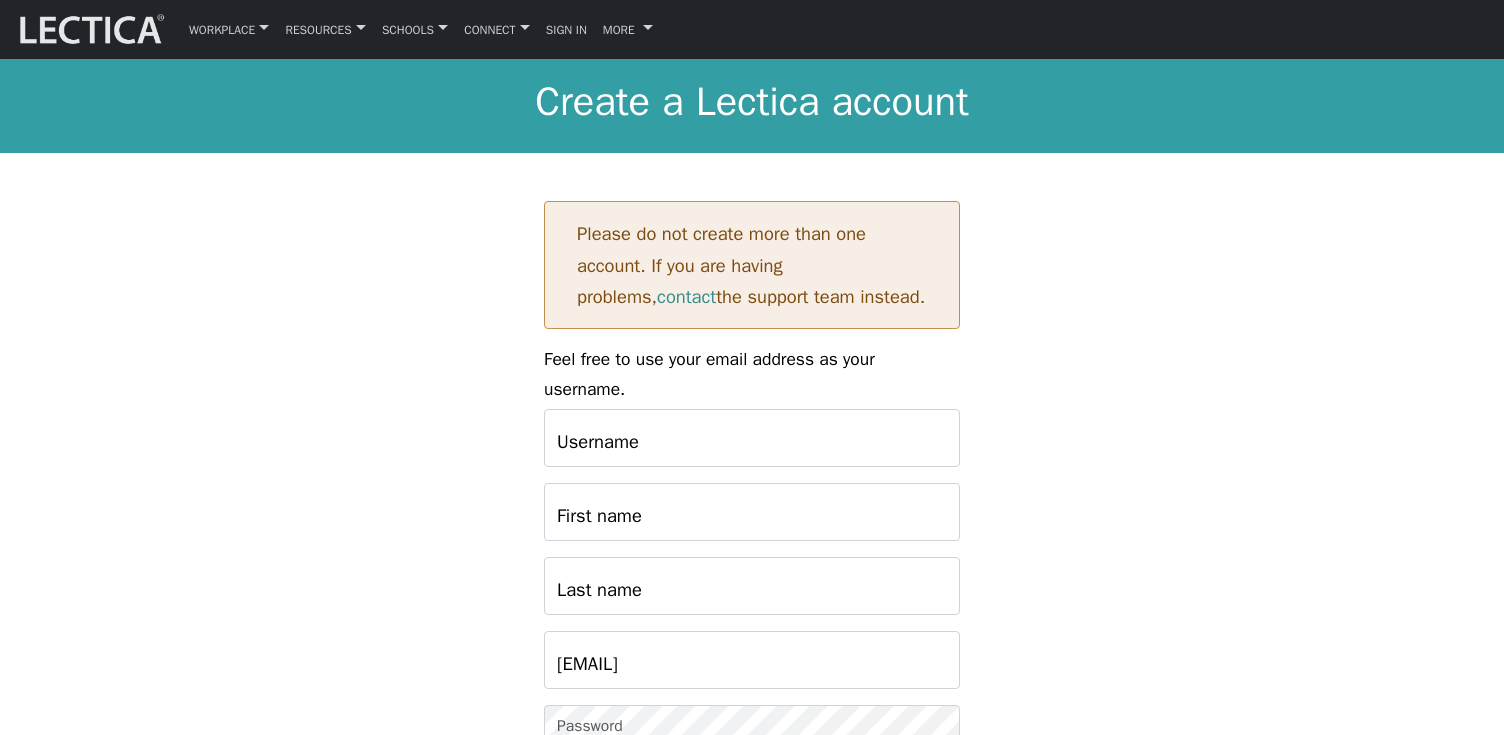 scroll, scrollTop: 0, scrollLeft: 0, axis: both 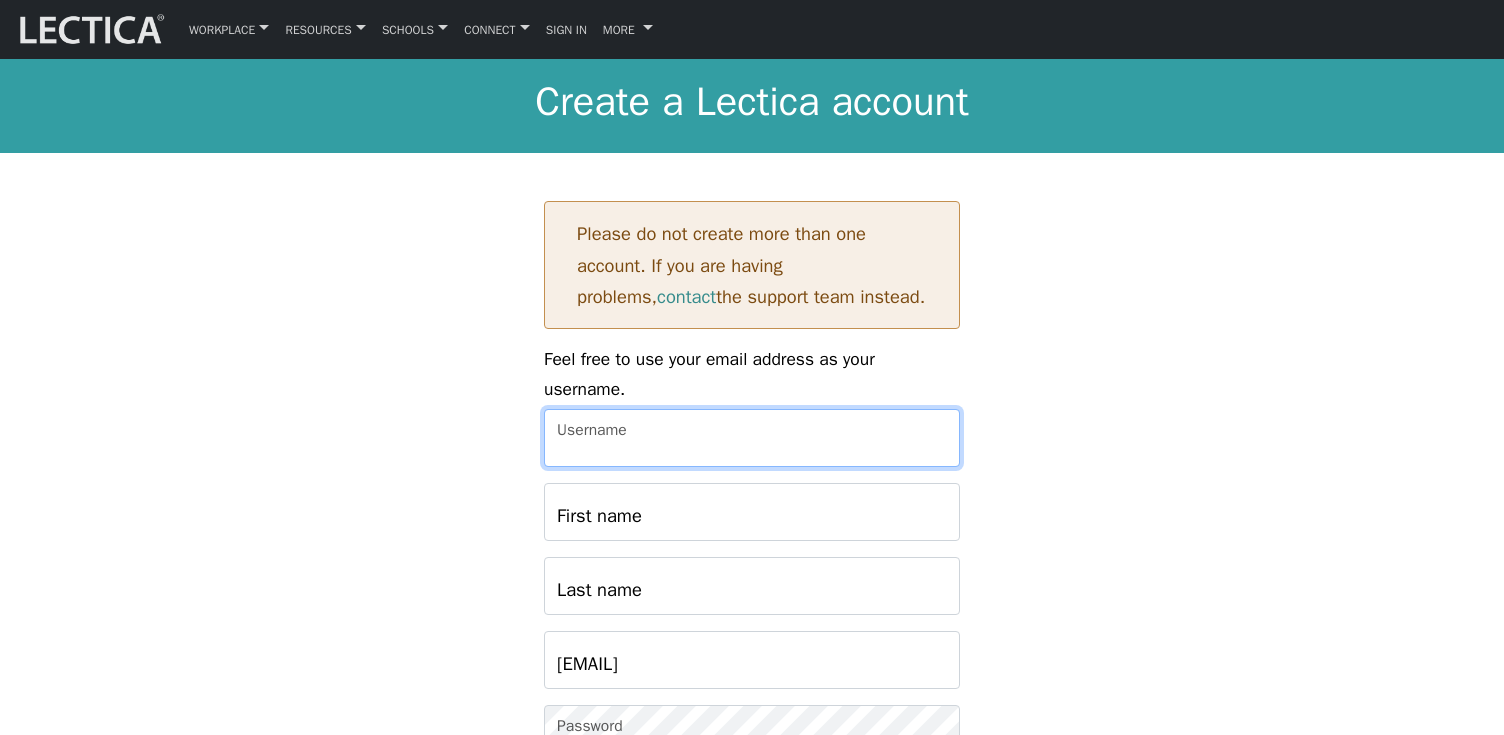 click on "Username" at bounding box center [752, 438] 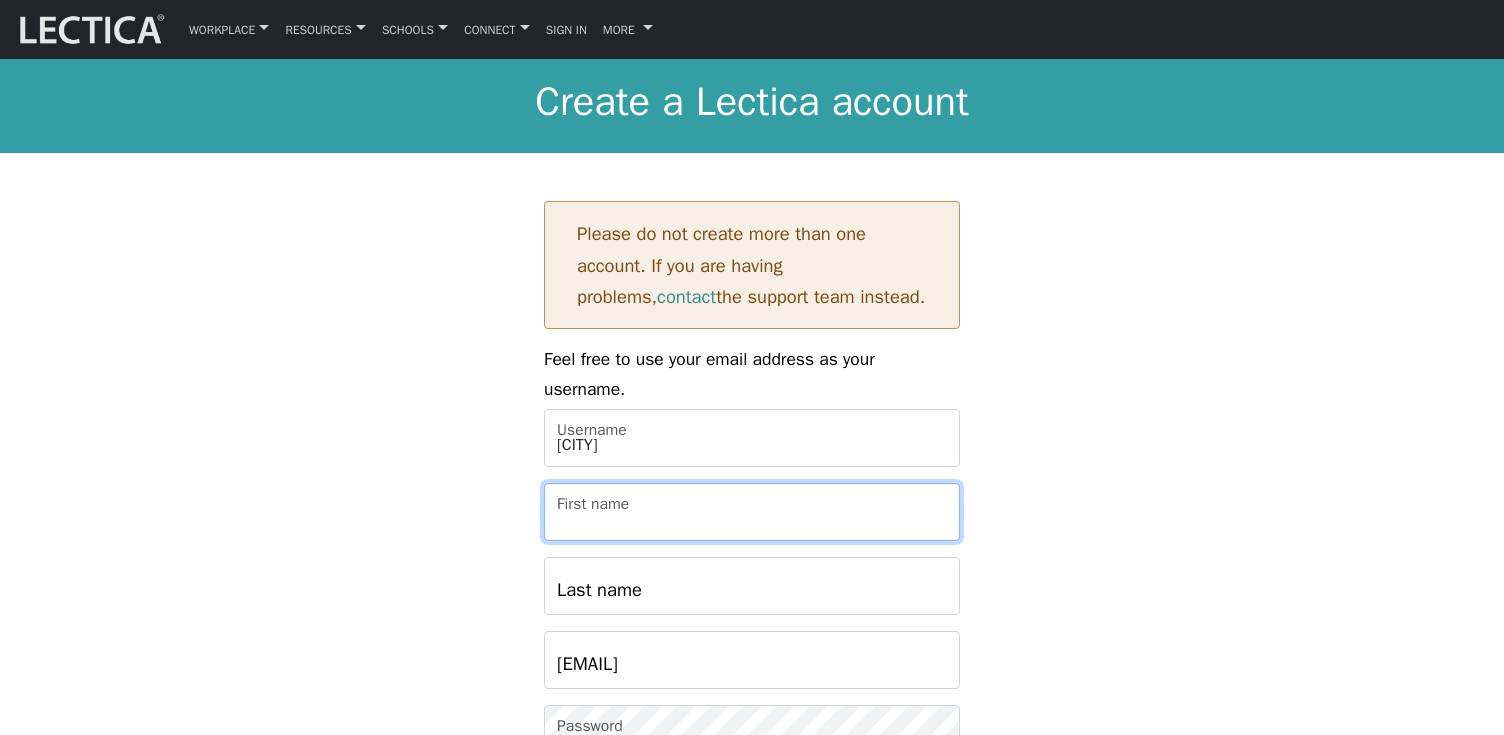 click on "First name" at bounding box center (752, 512) 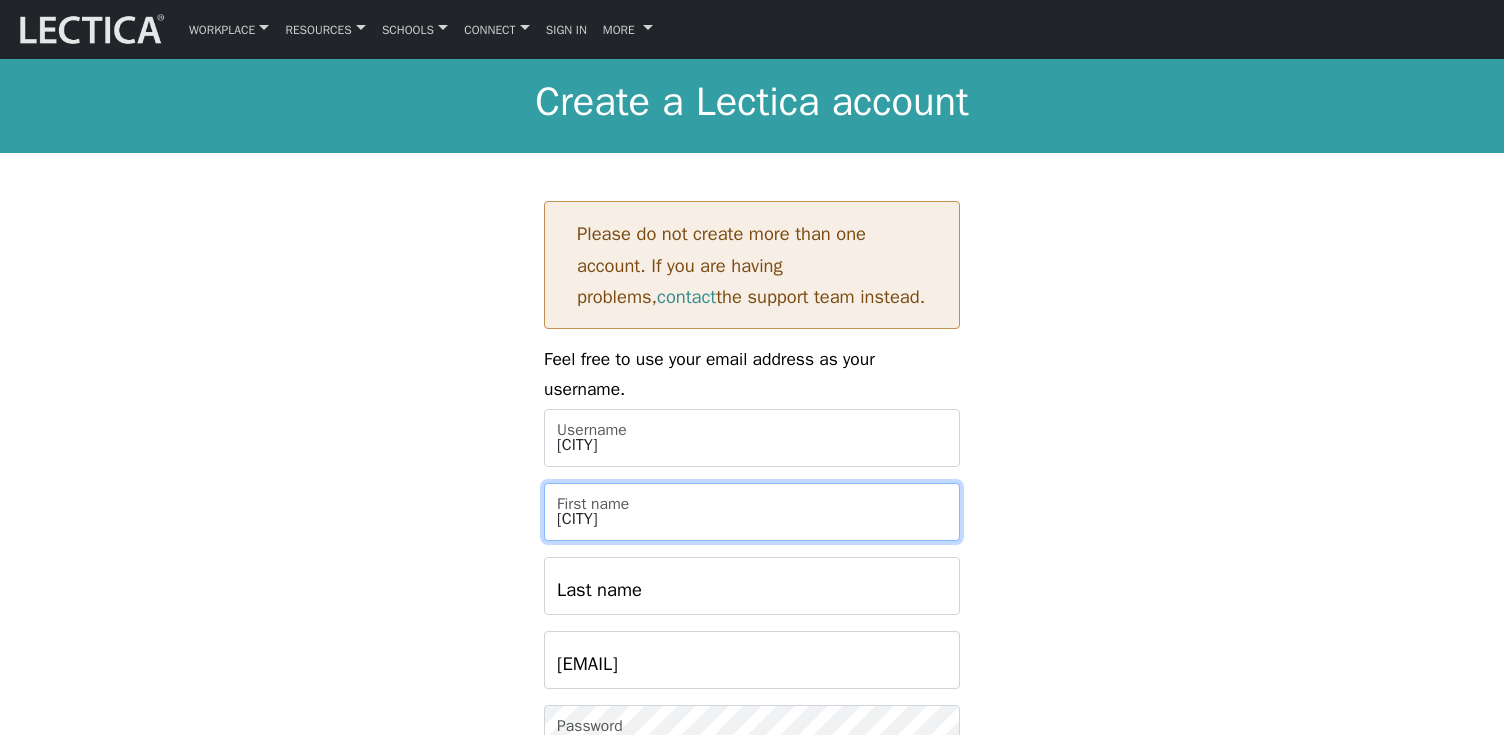 type on "[CITY]" 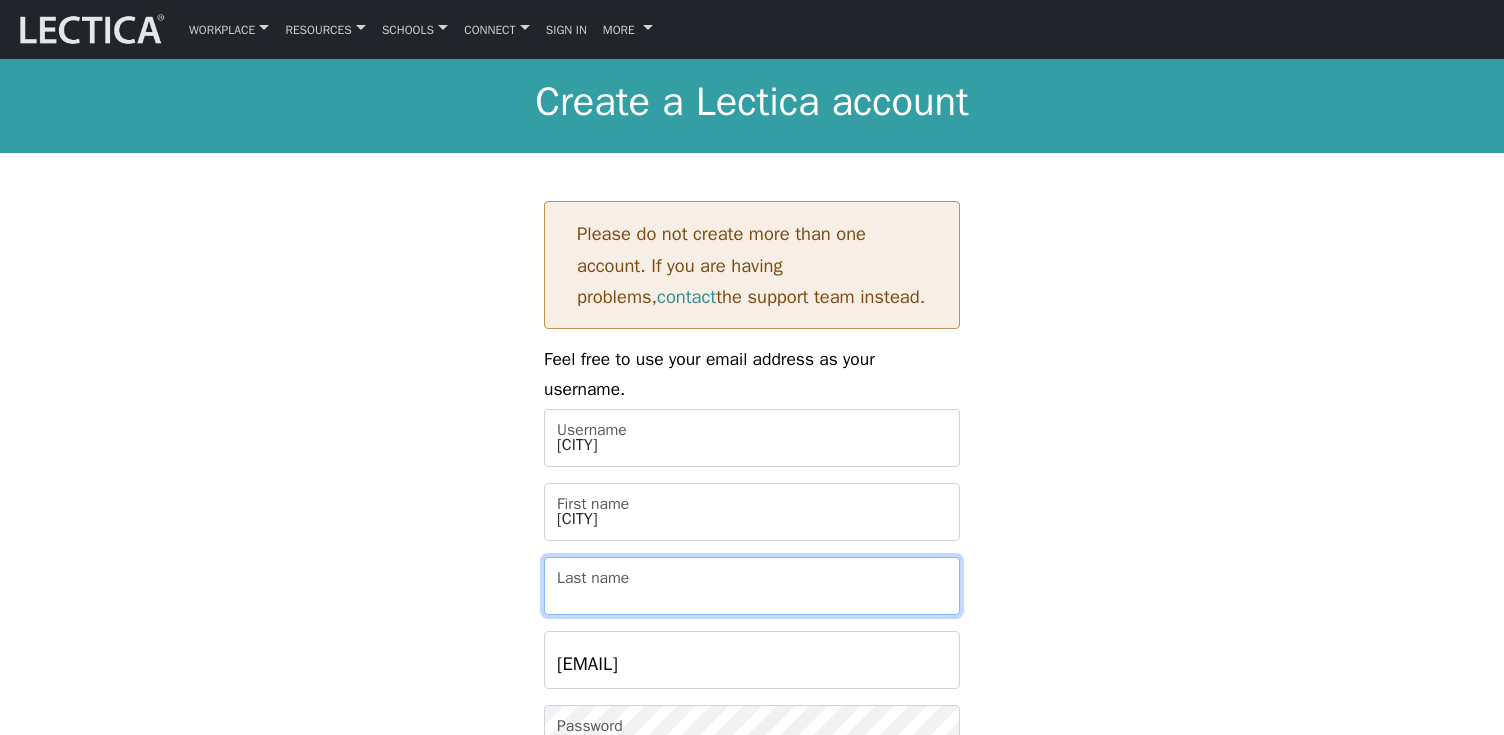 click on "Last name" at bounding box center [752, 586] 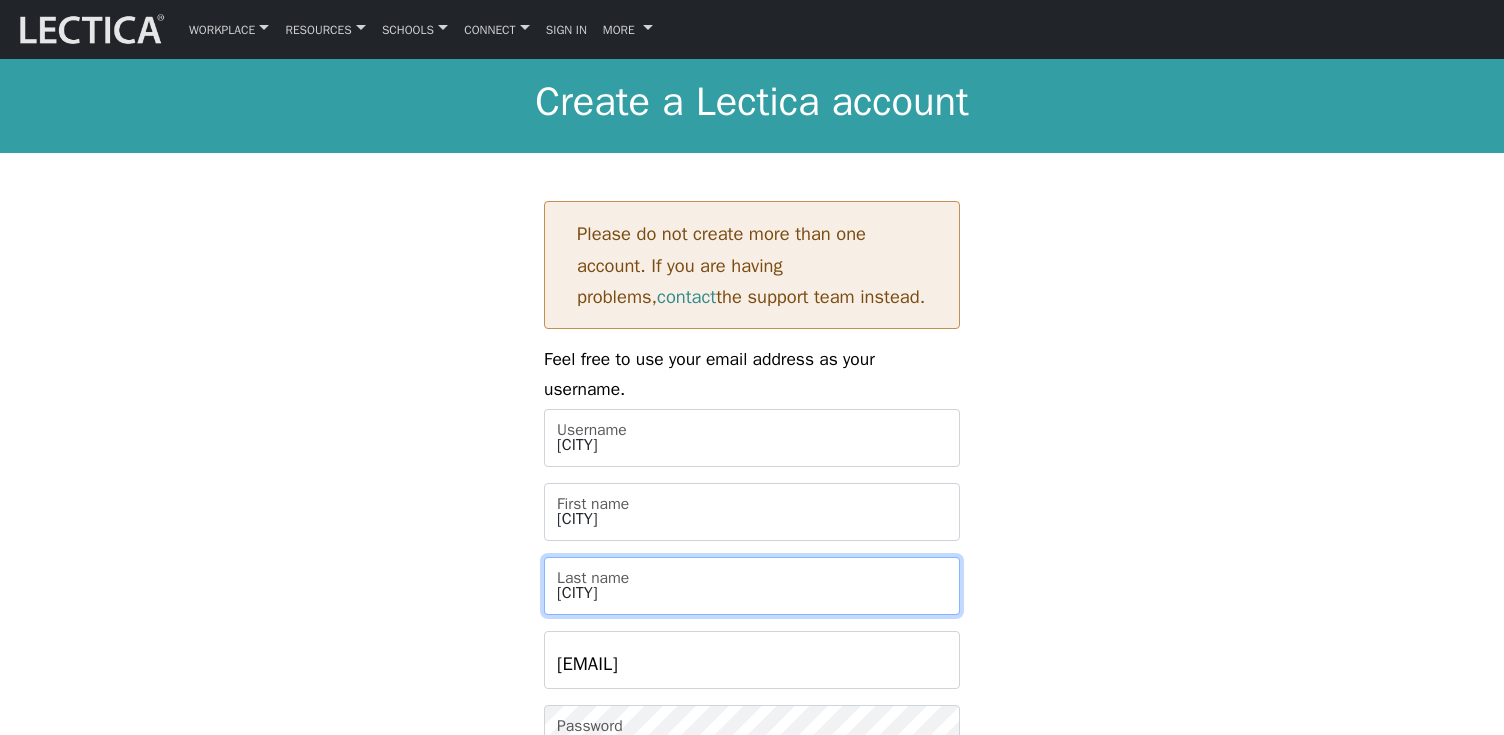 type on "[CITY]" 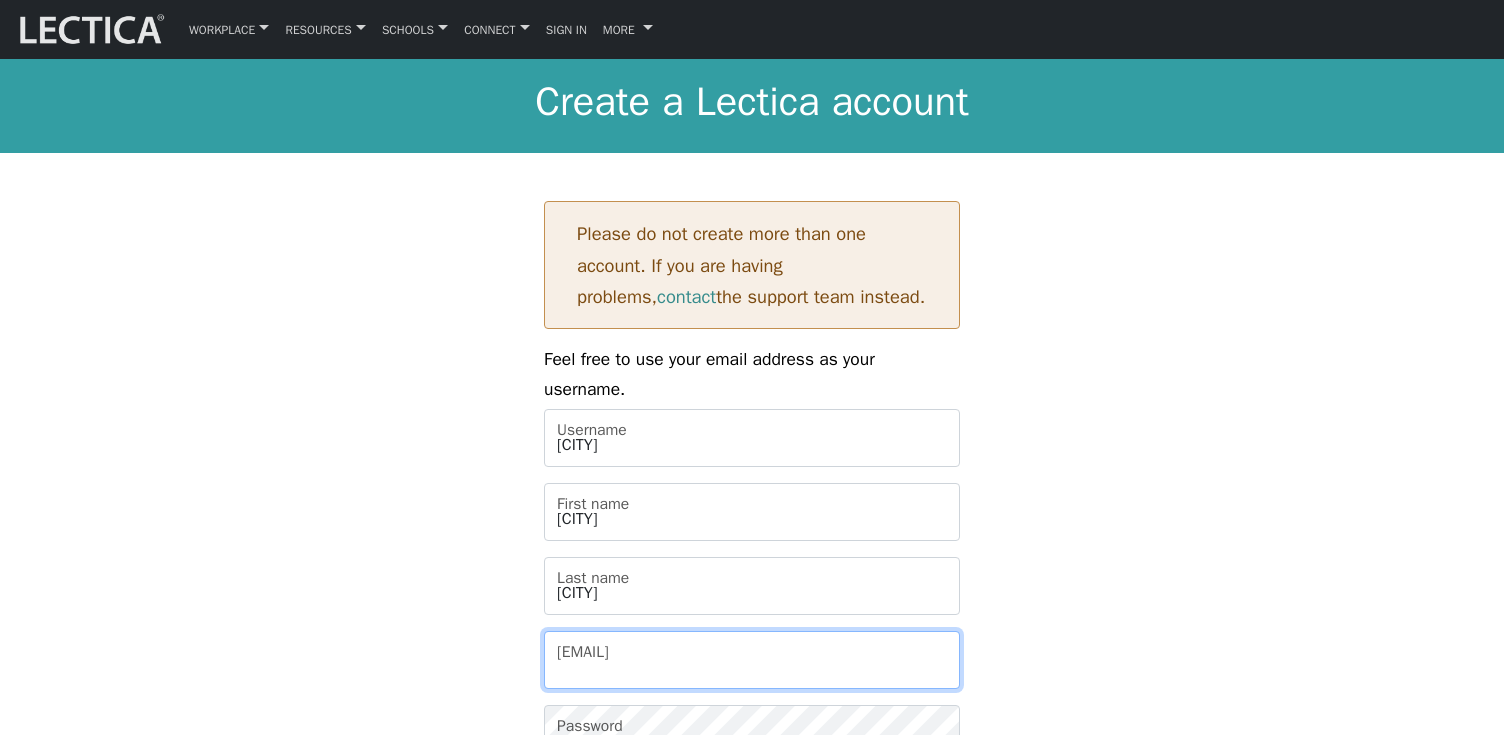 click on "[EMAIL]" at bounding box center [752, 660] 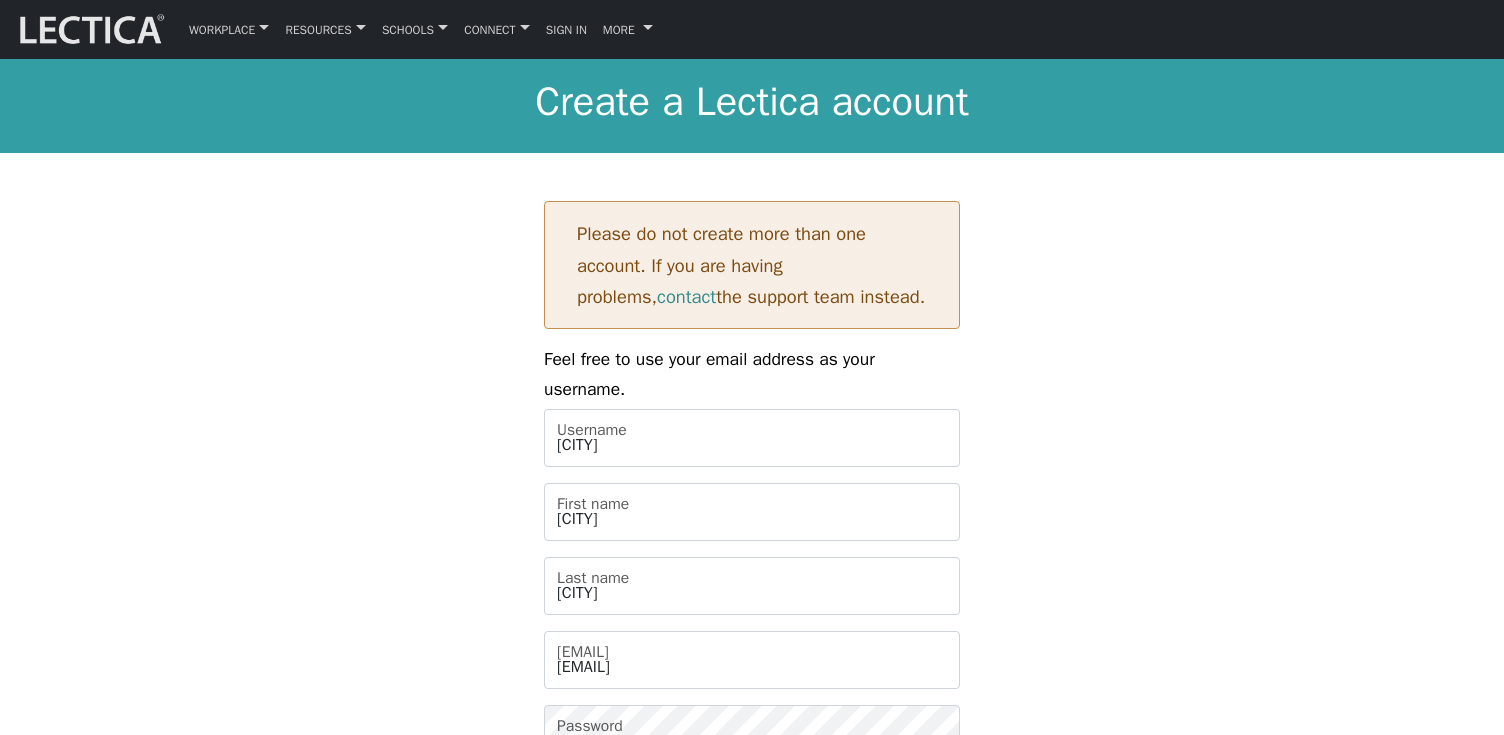 select on "[CITY]" 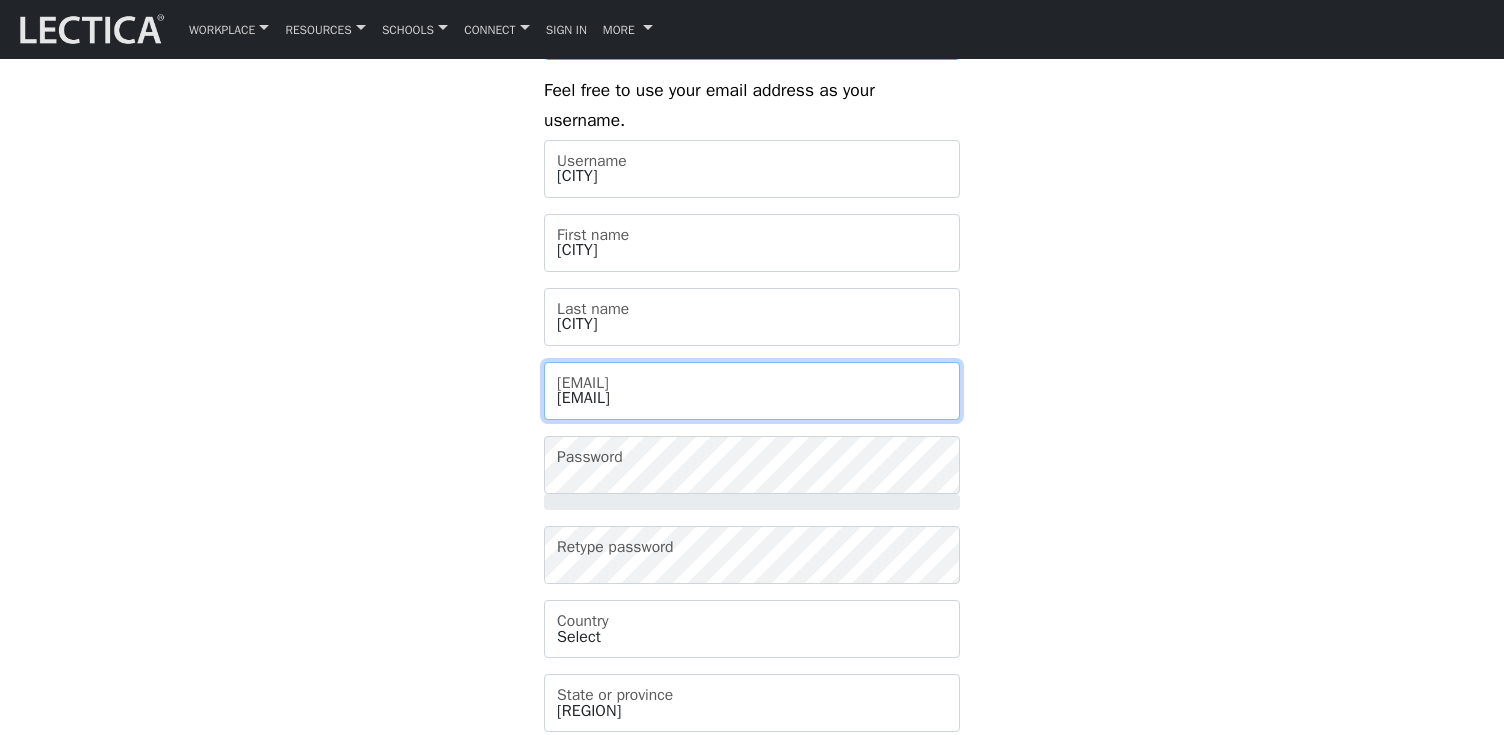 scroll, scrollTop: 301, scrollLeft: 0, axis: vertical 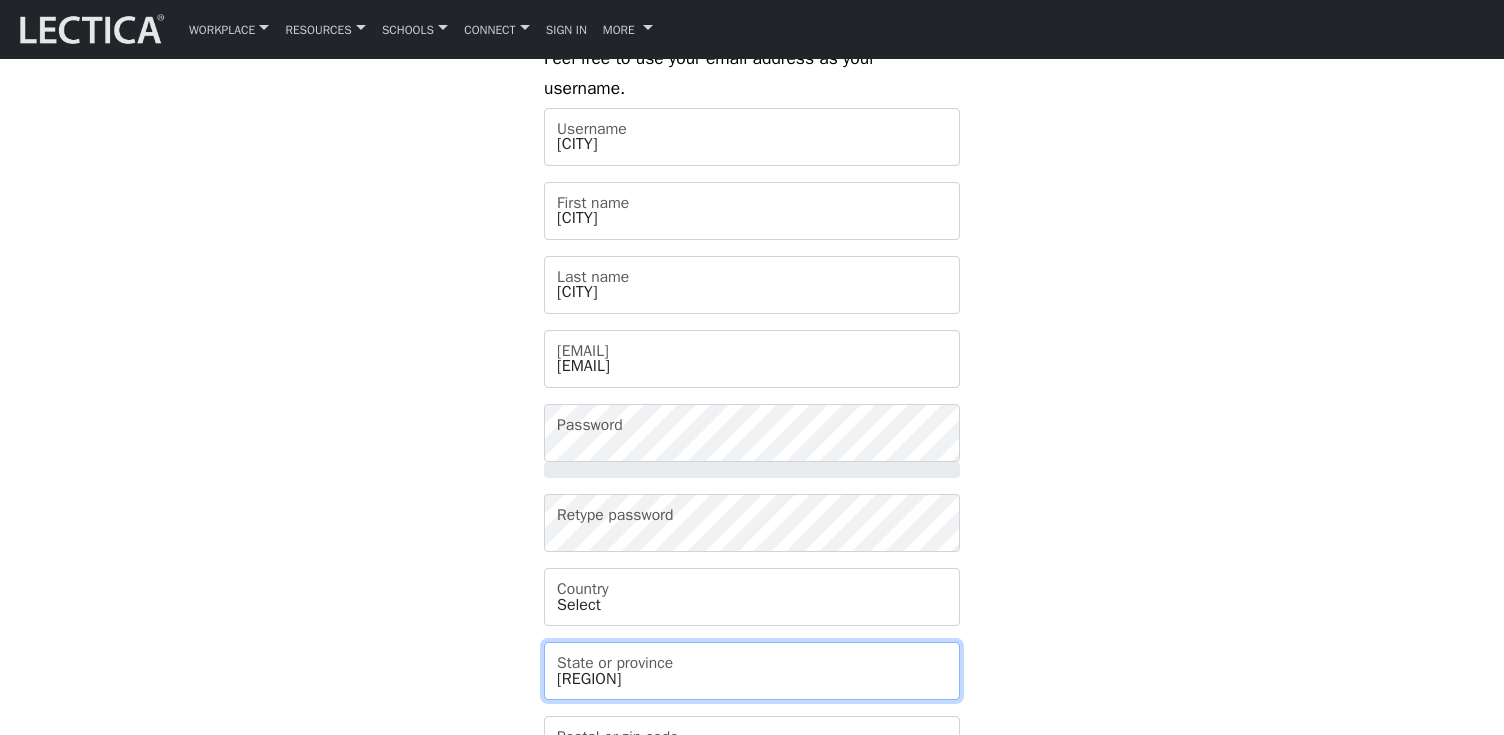 select on "[ZIP]" 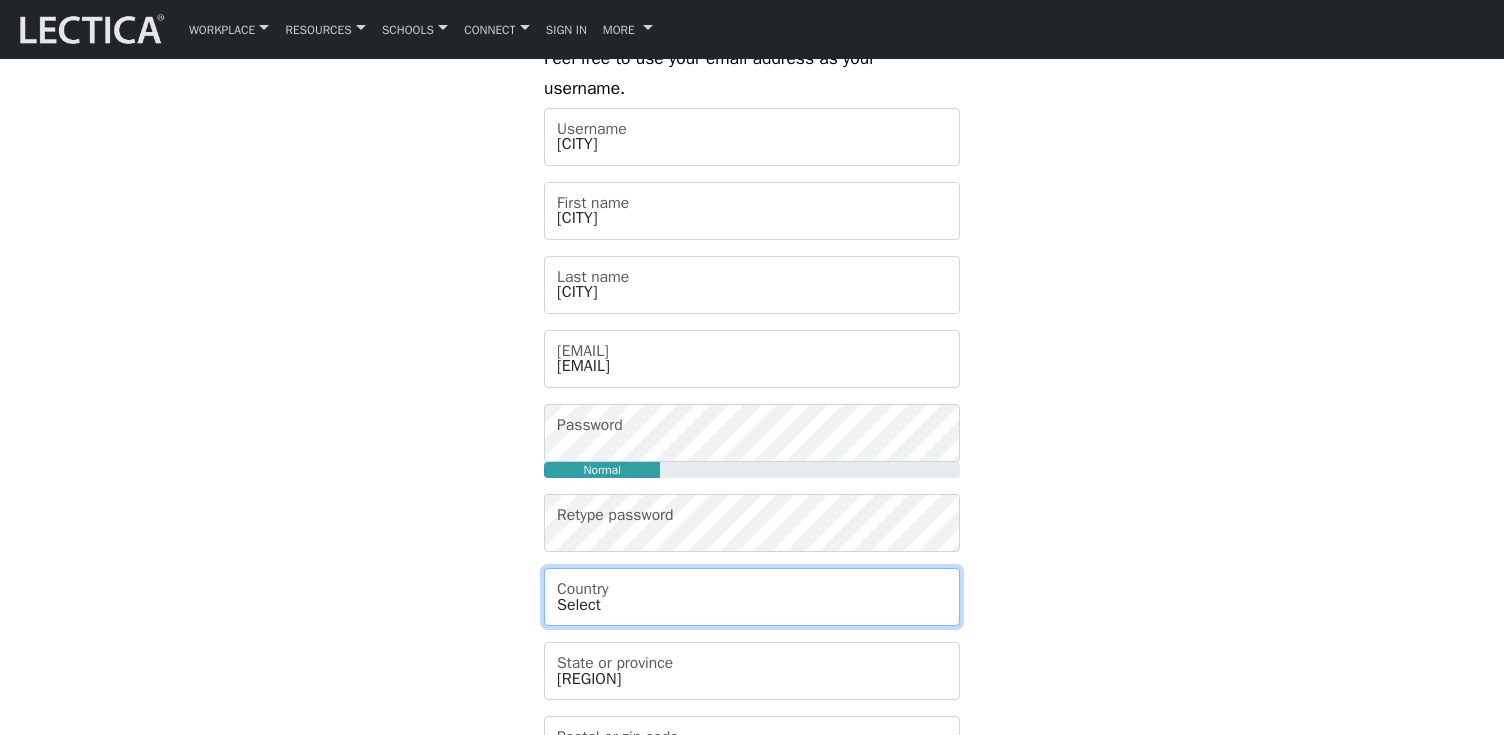 click on "Select
Afghanistan
A…land Islands
Albania
Algeria
American Samoa
Andorra
Angola
Angui
lla
Antarctica
Antigua and Barbuda
Argentina
Armenia
Aruba
Australia
Austria
Azerbaijan
Bahamas
Bahrain
Bangladesh
Barbados
Belarus
Belgium
Belize
Benin
Bermuda
Bhutan
Bolivia
Bonaire, Sint Eustatius and Saba
Bosnia and Herzegovina
Botswana
Bouvet Island
Brazil
British Indian Ocean Territory
Brunei Darussalam
Bulgaria
Burkina Faso
Burundi
Cambodia
Cameroon
Canada
Cape Verde
Cayman Islands
Central African Republic
Chad
Chile
China
Christmas Island
Cocos (Keeling) Islands
Colombia
Comoros
Congo
Congo (the Democratic Republic of the)
Cook Islands
Costa Rica
Cote d'Ivoire
Croatia
Cuba
Curaao
Cyprus
Czech Republic
Denmark" at bounding box center [752, 597] 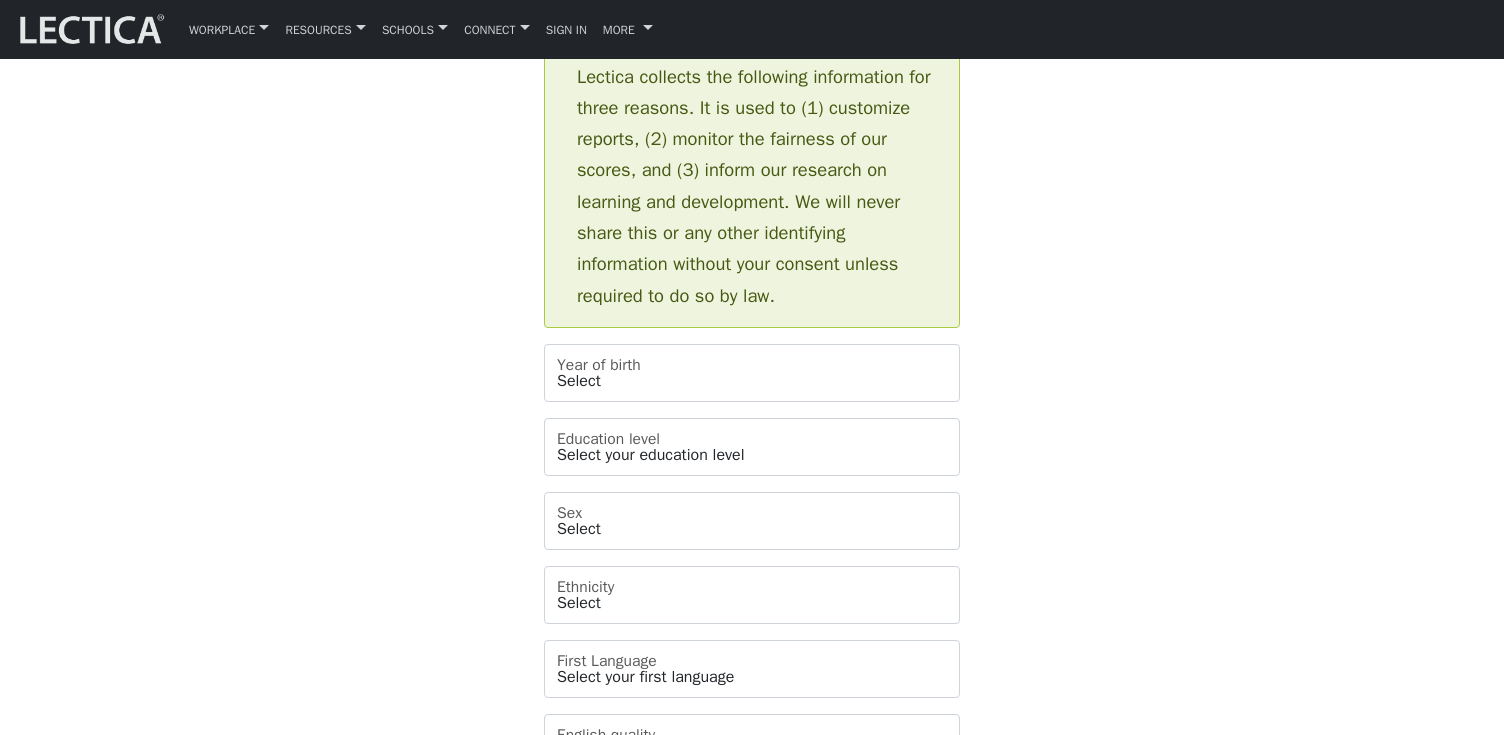 scroll, scrollTop: 1061, scrollLeft: 0, axis: vertical 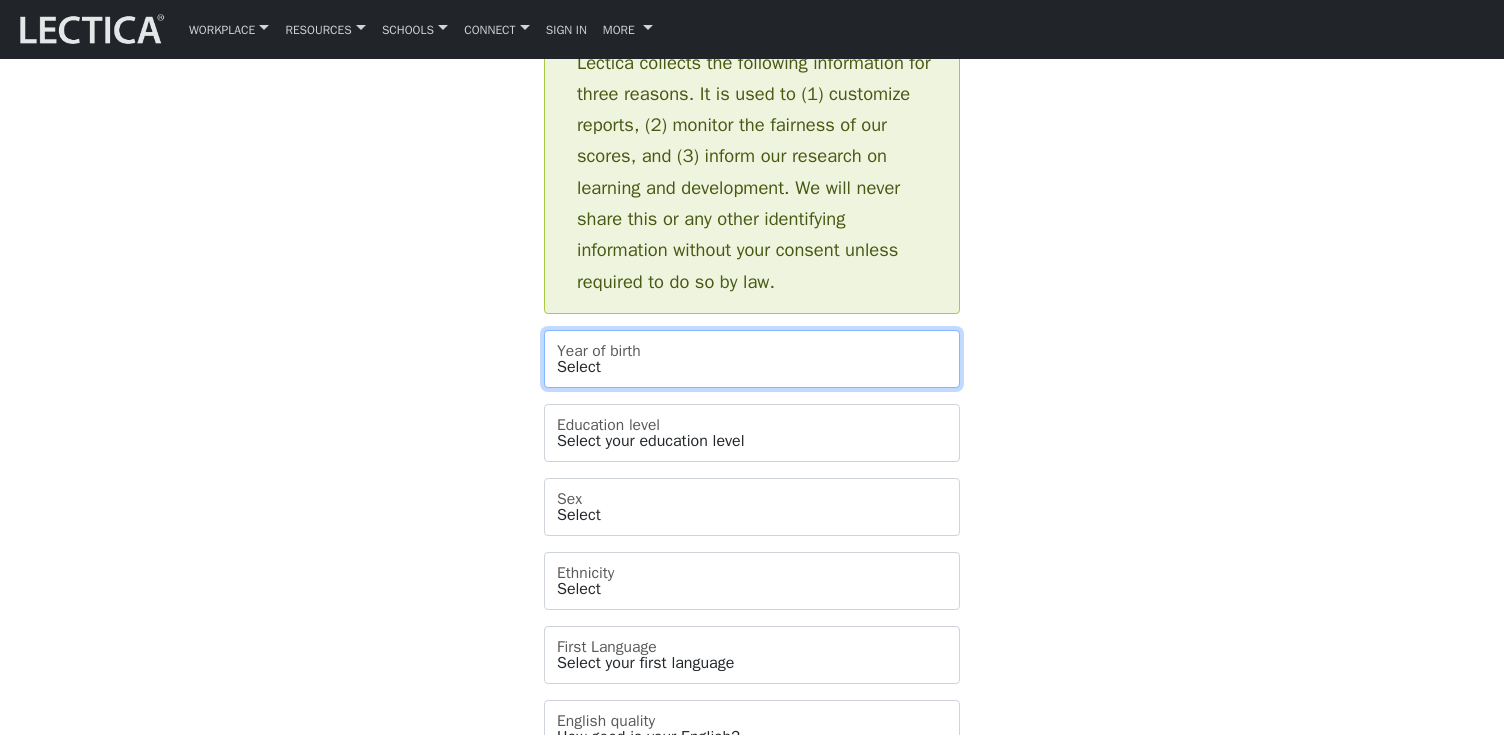click on "[OBLAST]" at bounding box center [752, 359] 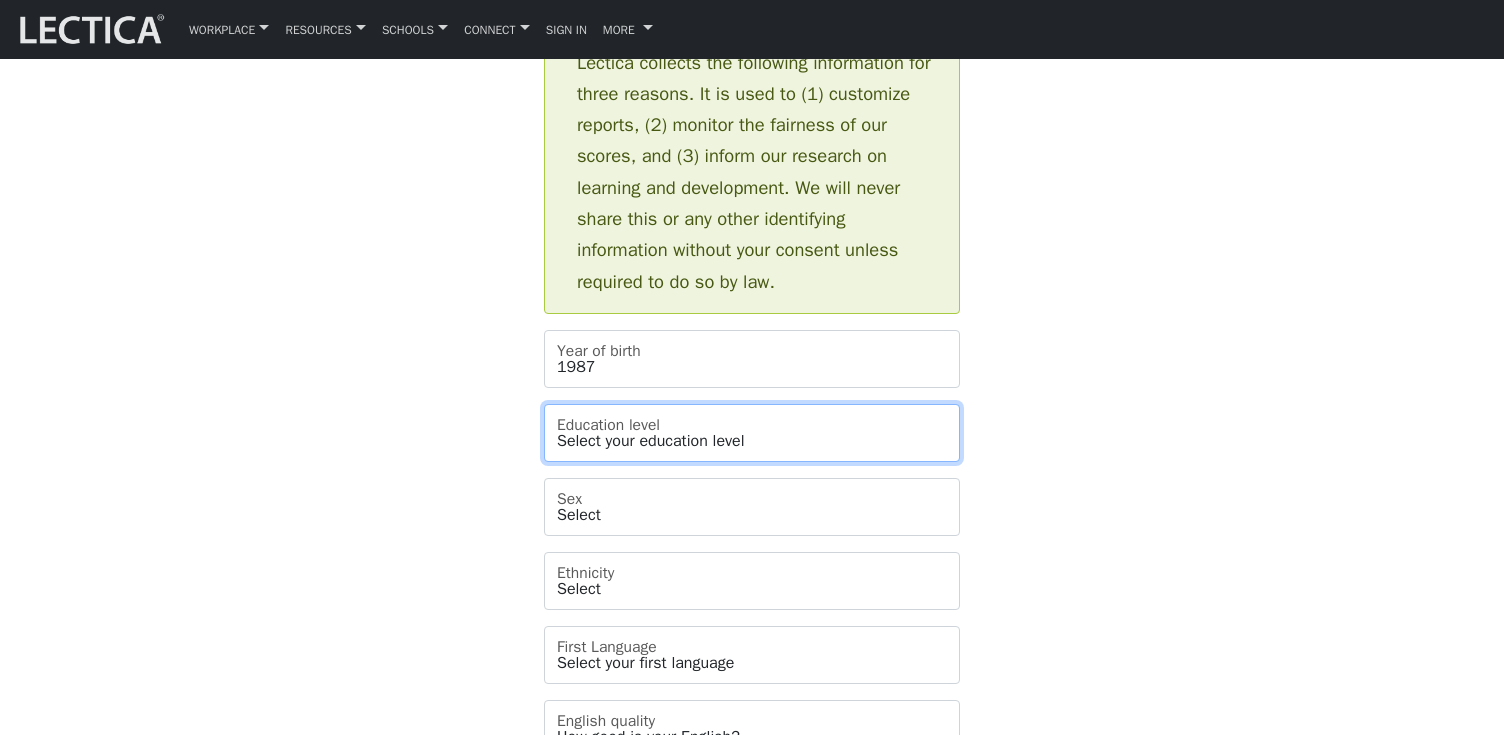 click on "Select your education level
toddler
pre-pre-pre-k
pre-pre-k
pre-k
Kindergarten
1st grade
2nd grade
3rd grade
4th grade
5th grade
6th grade
7th grade
8th grade
9th grade
10th grade
11th grade
12th grade
1st year college
2nd year college
3rd year college
4th year college
1 year masters degree
2 year masters degree
1st year doctoral study
2nd year doctoral study or 2 masters deg
3rd year doctoral study
Ph.D. or 3 masters degrees
Post-doctoral study
2 or more Ph.D.'s" at bounding box center (752, 433) 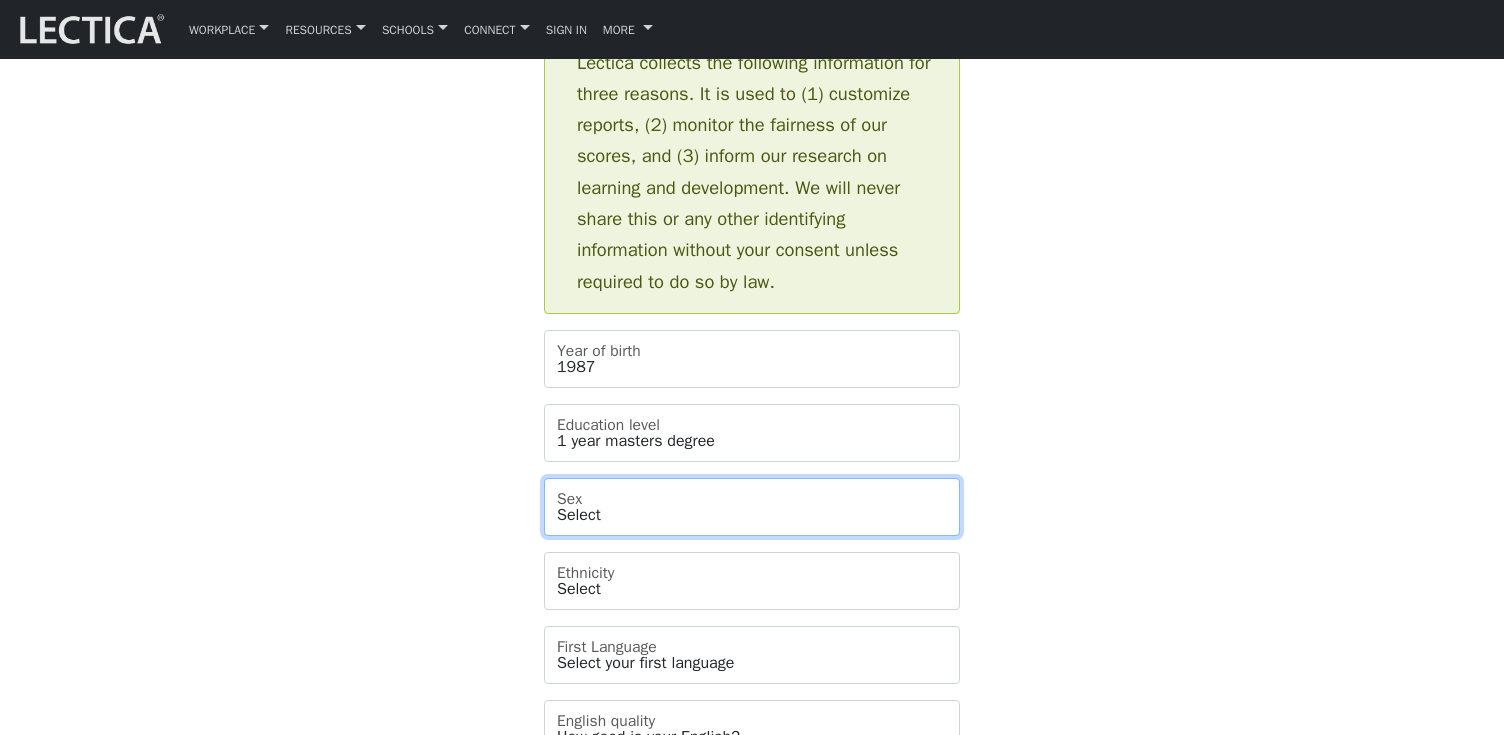click on "Select
Male
Female
Binary
Non-binary
Opt out" at bounding box center (752, 507) 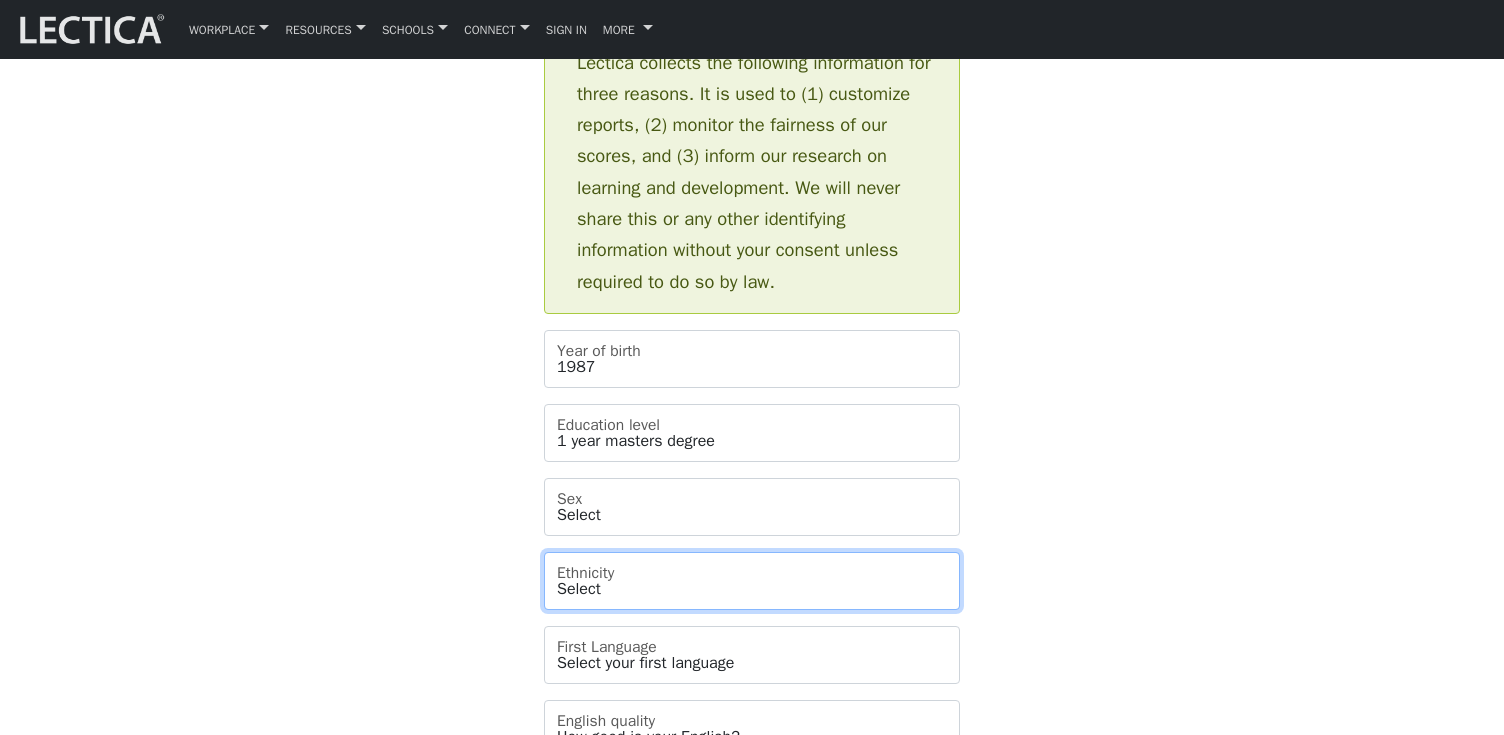 click on "[ETHNICITY]" at bounding box center [752, 581] 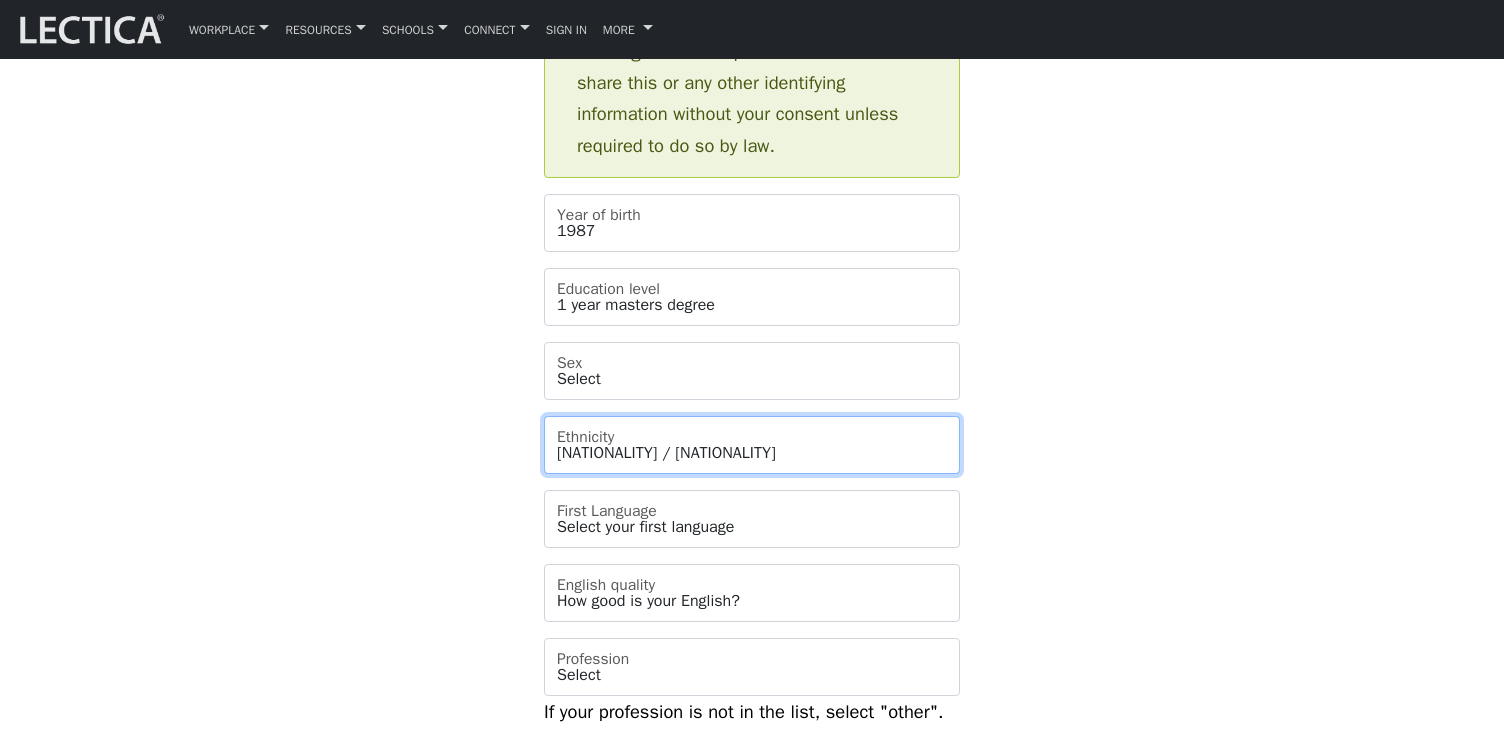 scroll, scrollTop: 1203, scrollLeft: 0, axis: vertical 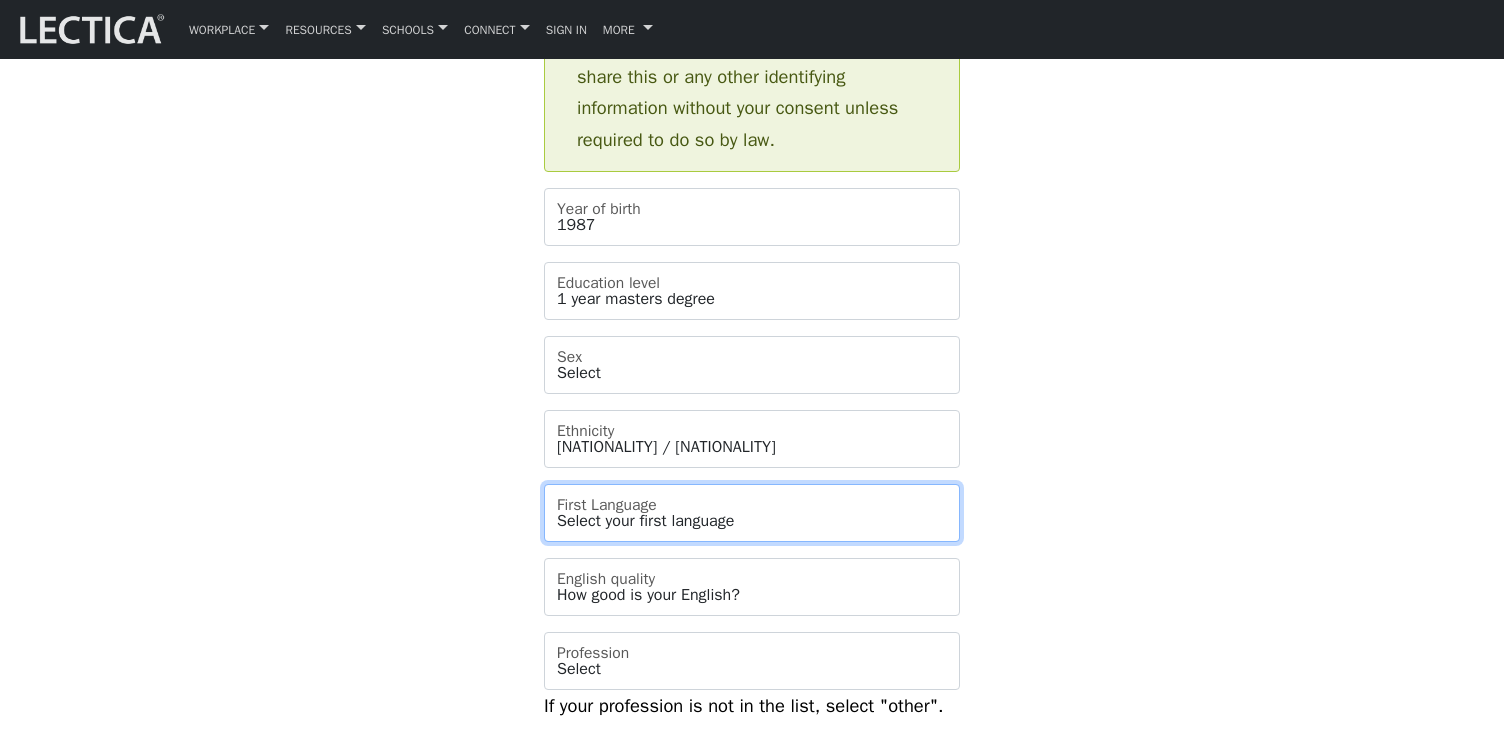 click on "Select your first language
Abkhazian
Achinese
Acoli
Adangme
Adyghe
Afar
Afrihili
Afrikaans
Aghem
Ainu
Akan
Akkadian
Akoose
Alabama
Albanian
Aleut
Algerian Arabic
American English
American Sign Language
Amharic
Ancient Egyptian
Ancient Greek
Angika
Anguilla
Ao Naga
Arabic
Aragonese
Aramaic
Aranda
Araona
Arapaho
Arawak
Armenian
Aromanian
Arpitan
Assamese
Asturian
Asu
Atsam
Australian English
Austrian German
Avaric
Avestan
Awadhi
Aymara
Azerbaijani
Badaga
Bafia
Bafut
Bakhtiari
Balinese
Baluchi
Bambara
Bamun
Bangladesh
Banjar
Basaa
Bashkir
Basque
Batak Toba
Bavarian
Beja
Belarus
Belarusian
Bemba
Bena
Bengali
Betawi
Bhojpuri
Bikol
Bini
Bishnupriya" at bounding box center (752, 513) 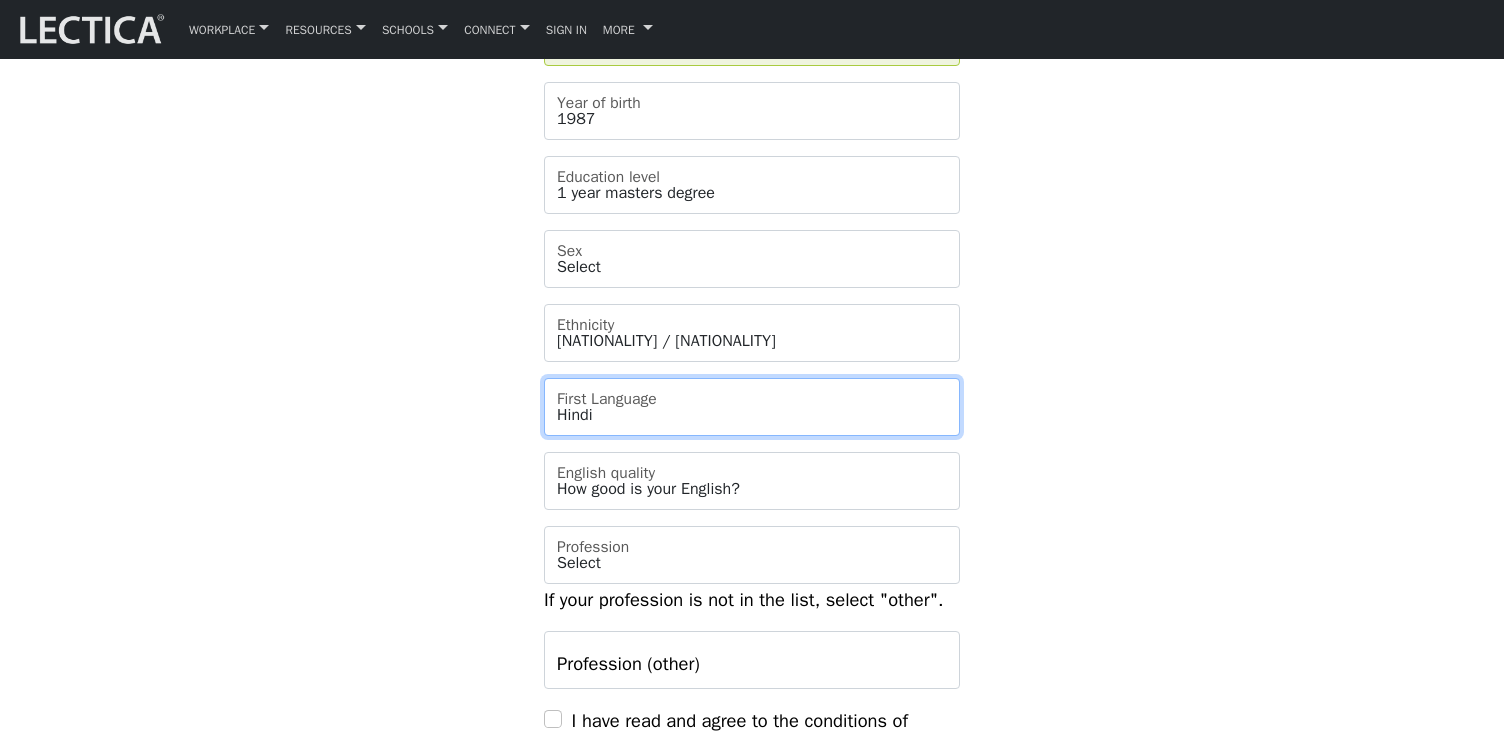 scroll, scrollTop: 1314, scrollLeft: 0, axis: vertical 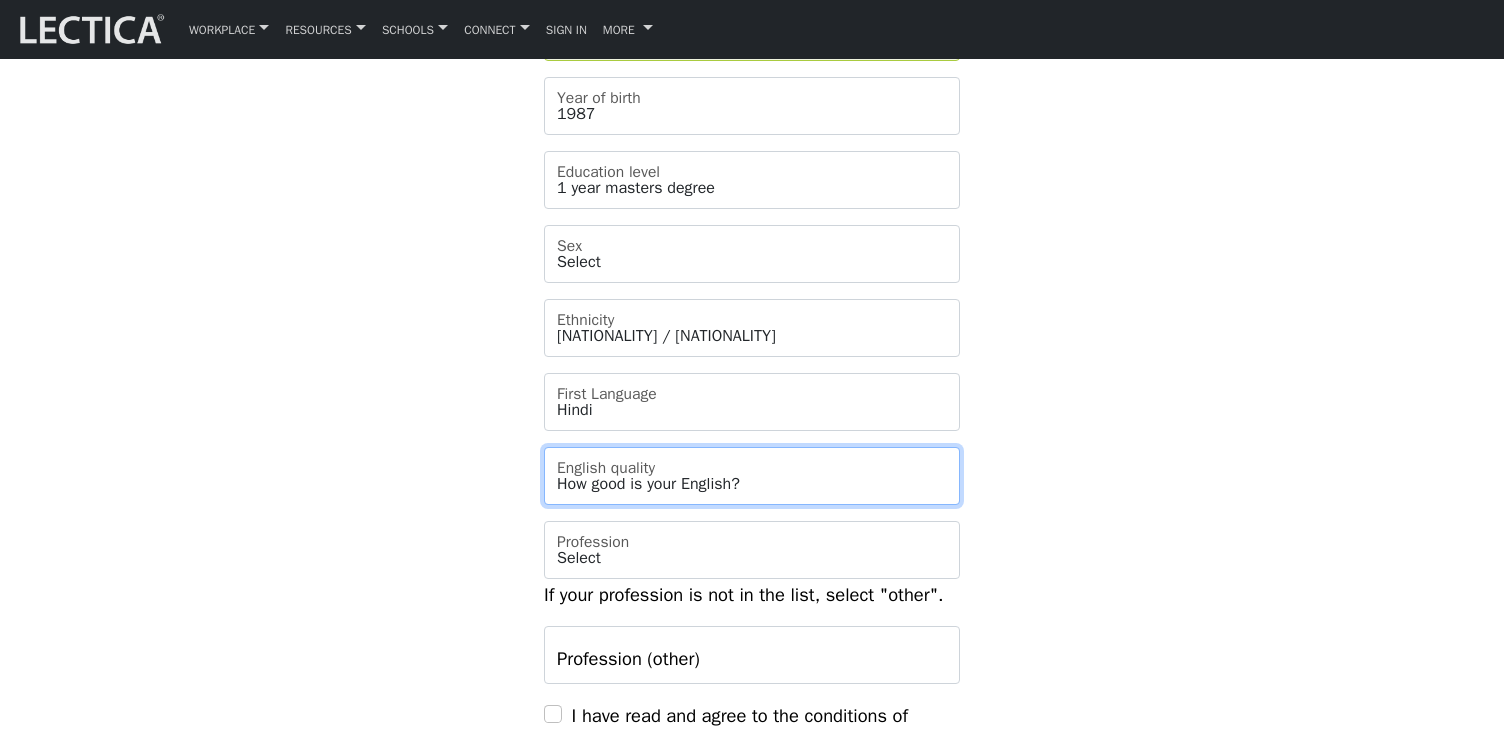 click on "[SURVEY_RESPONSE]" at bounding box center (752, 476) 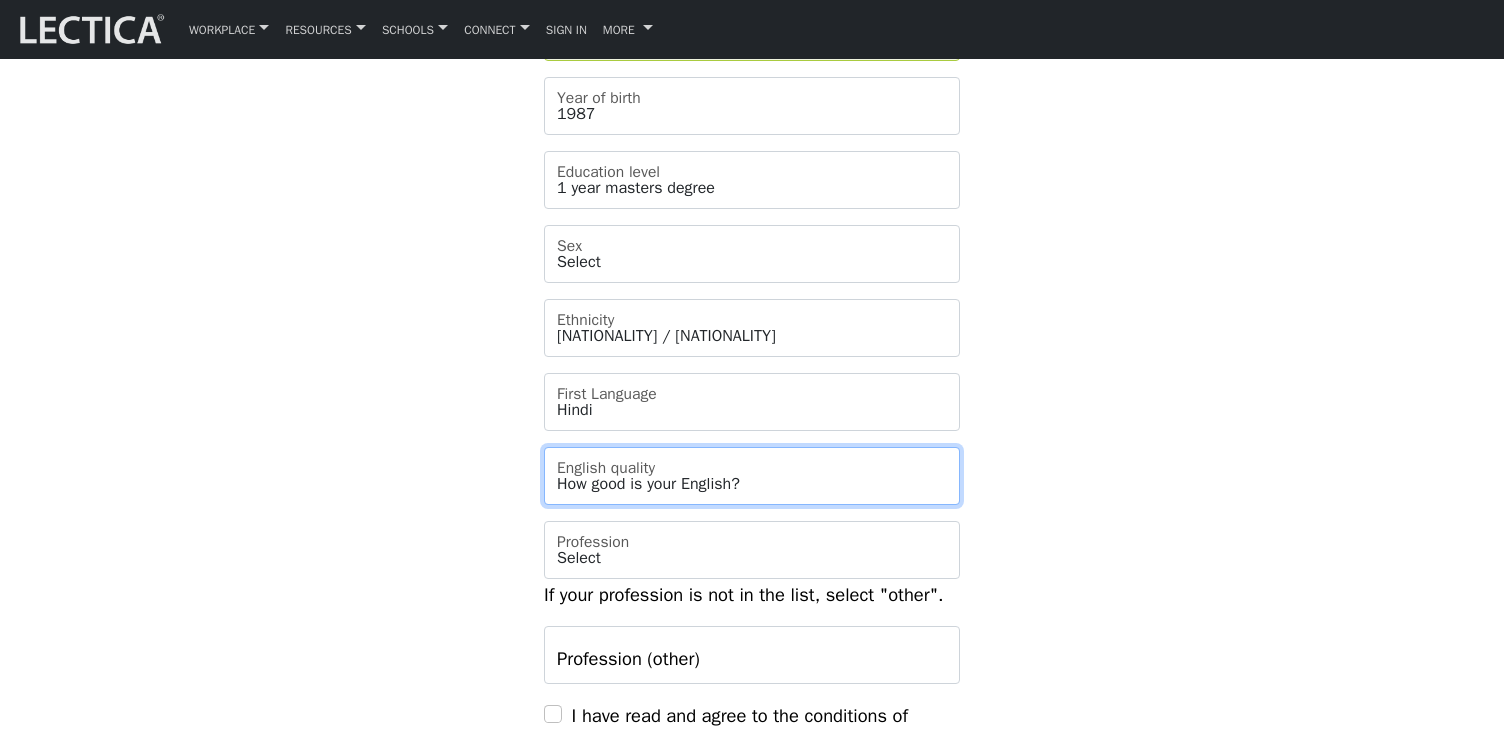 select on "5" 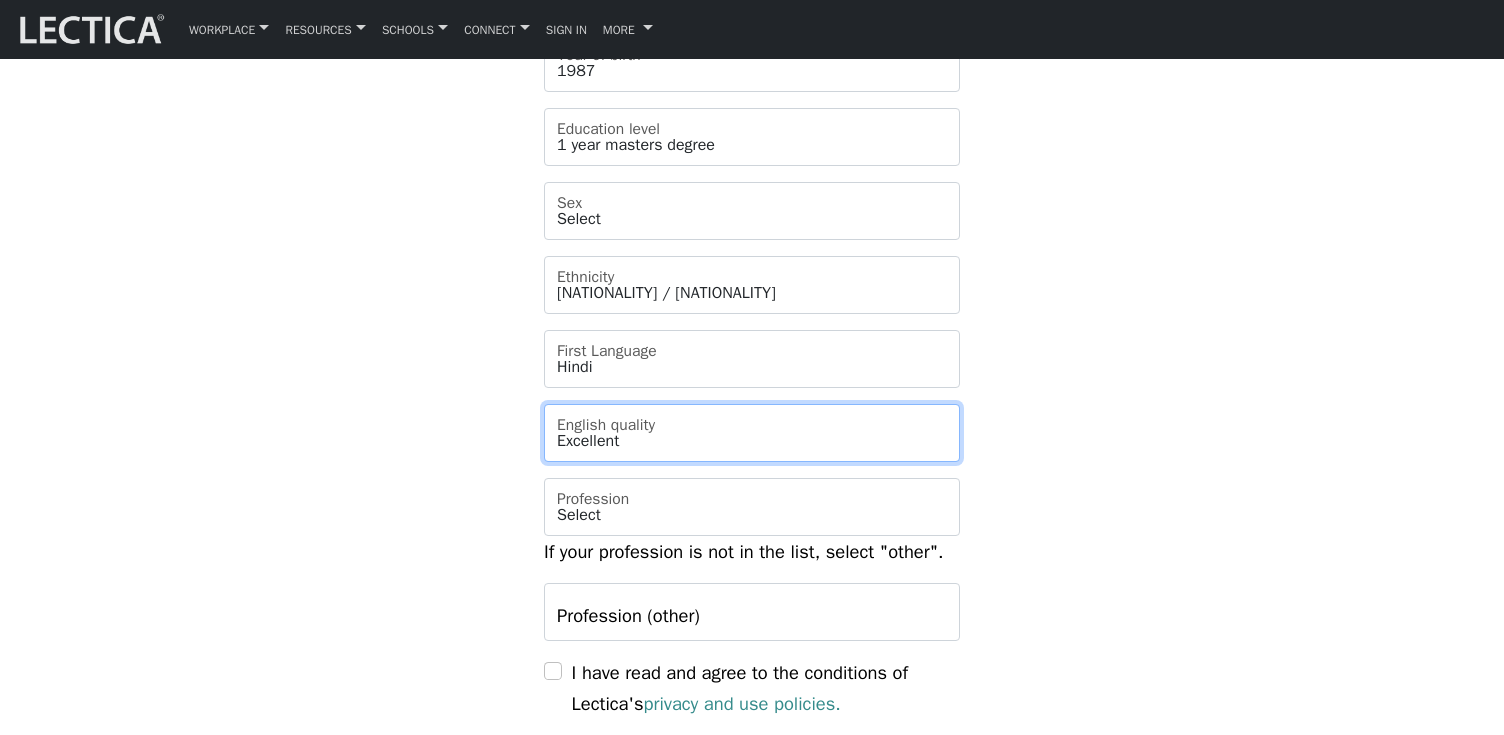 scroll, scrollTop: 1396, scrollLeft: 0, axis: vertical 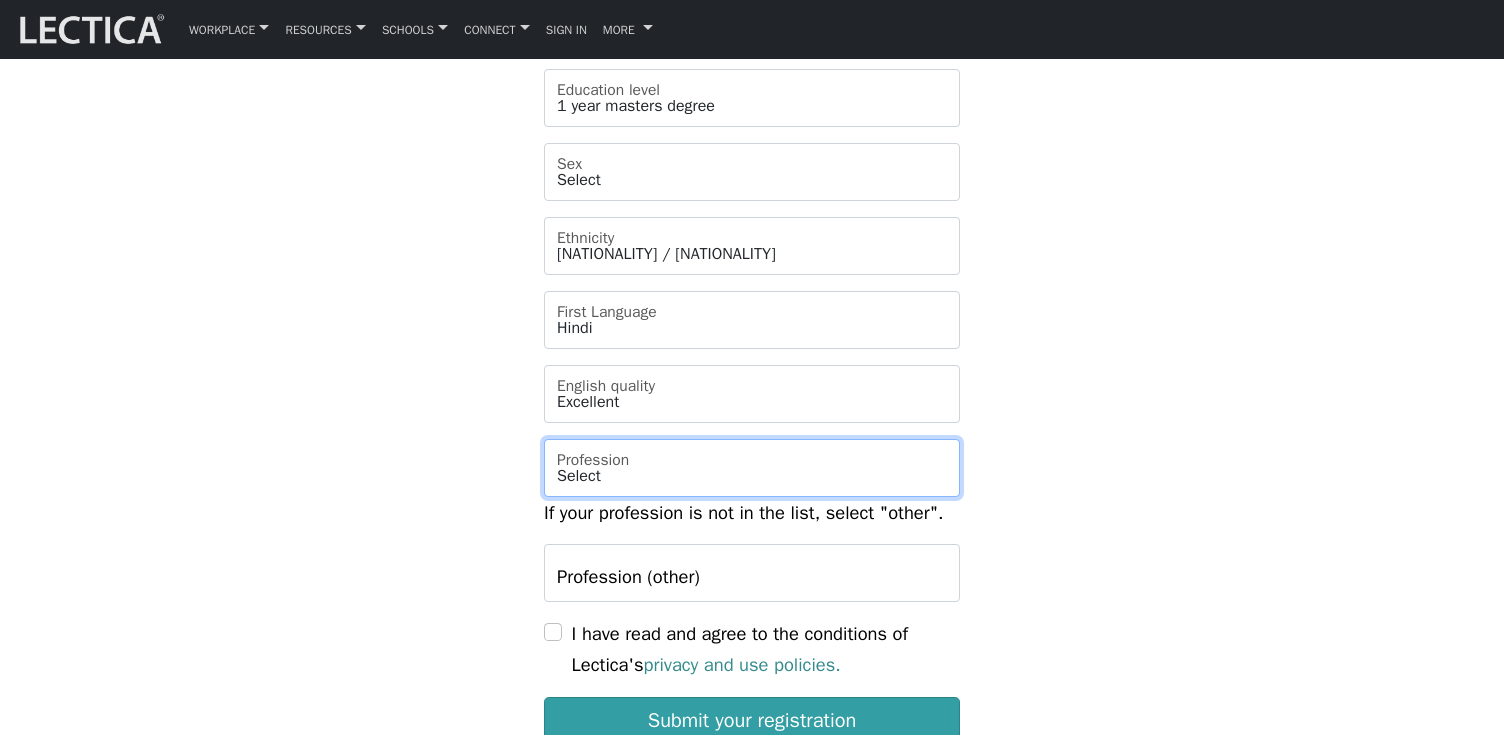 click on "Select
academic
accounting/finance
administration
arts: performing
arts: visual
athletics
banking
bard
business (general)
clergy
coaching/consulting
communications
counselling/psychotherapy
economics
education: admin 13+
education: admin K-12
educational assessment
education: policy 13+
education: policy K-12
education: program evaluation
education: teacher educator
education: teaching (13+)
education: teaching (K-12)
engineering
entrepreneurship
farming
government
health care: alternative
health care: conventional
human resources
hunter-gatherer
insurance
labor
law
management
manufacturing
media
military
networking
OPT OUT
(other)
philanthropy
politics
protective services
psychometrics
public relations
research
sales/marketing
scribe
service industry" at bounding box center [752, 468] 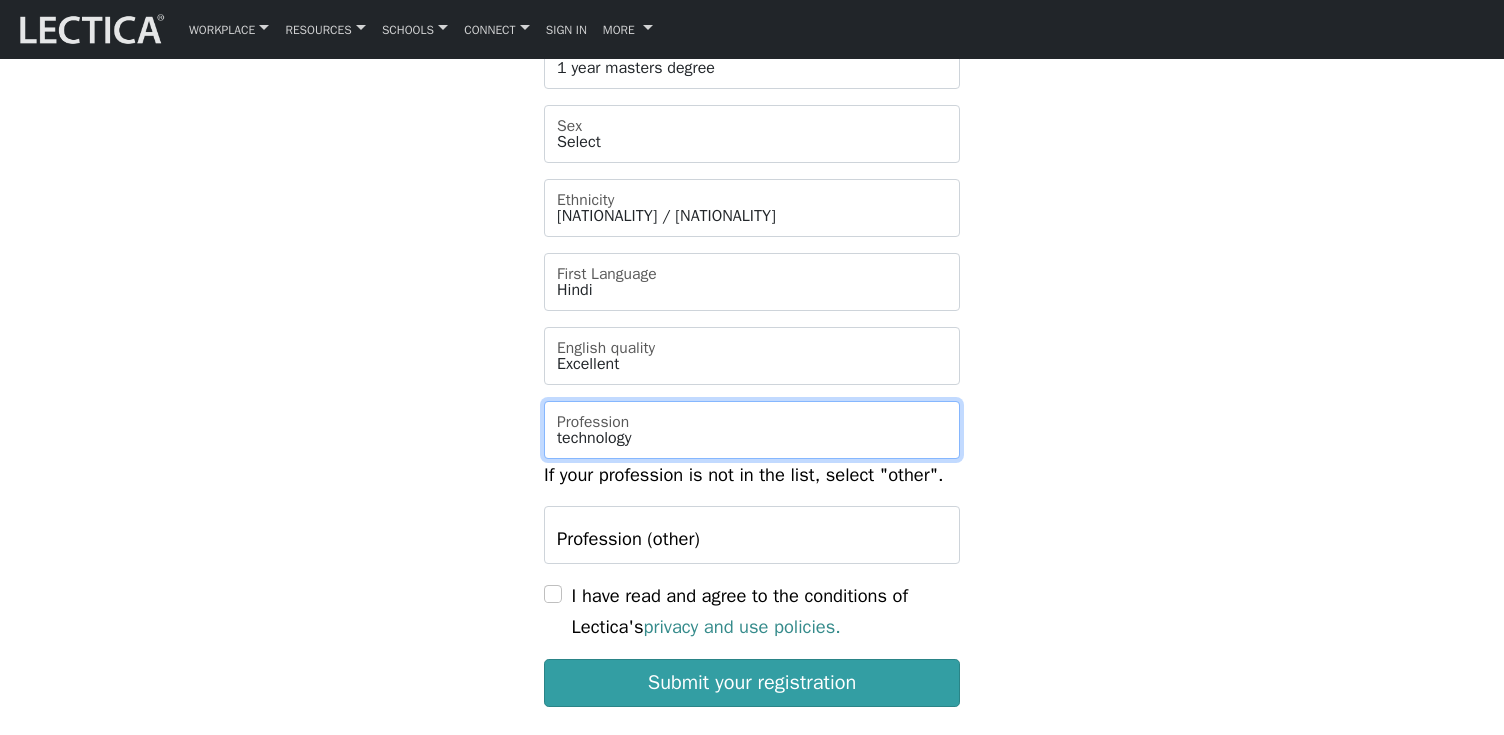 scroll, scrollTop: 1472, scrollLeft: 0, axis: vertical 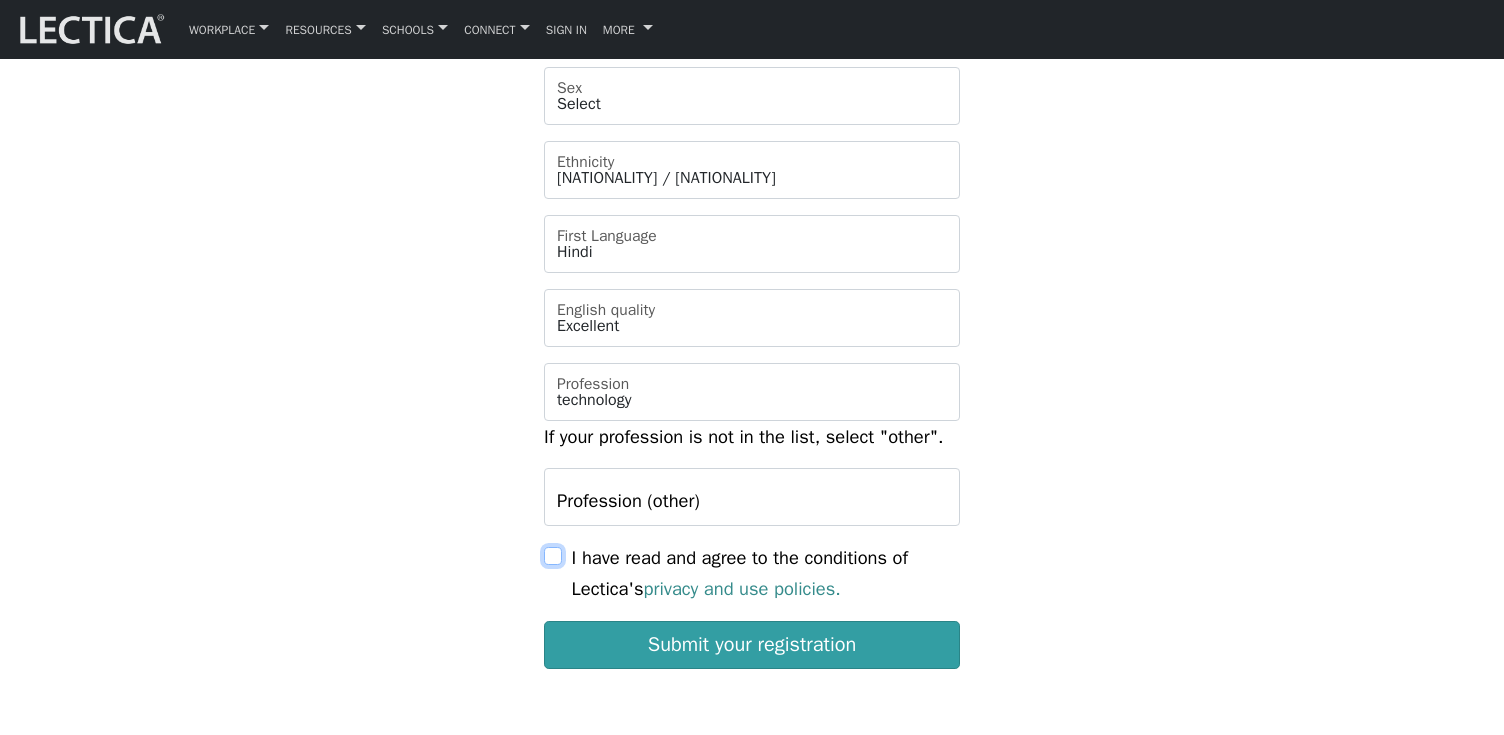 click on "I have read and agree to the conditions of Lectica's
privacy and use policies." at bounding box center (553, 556) 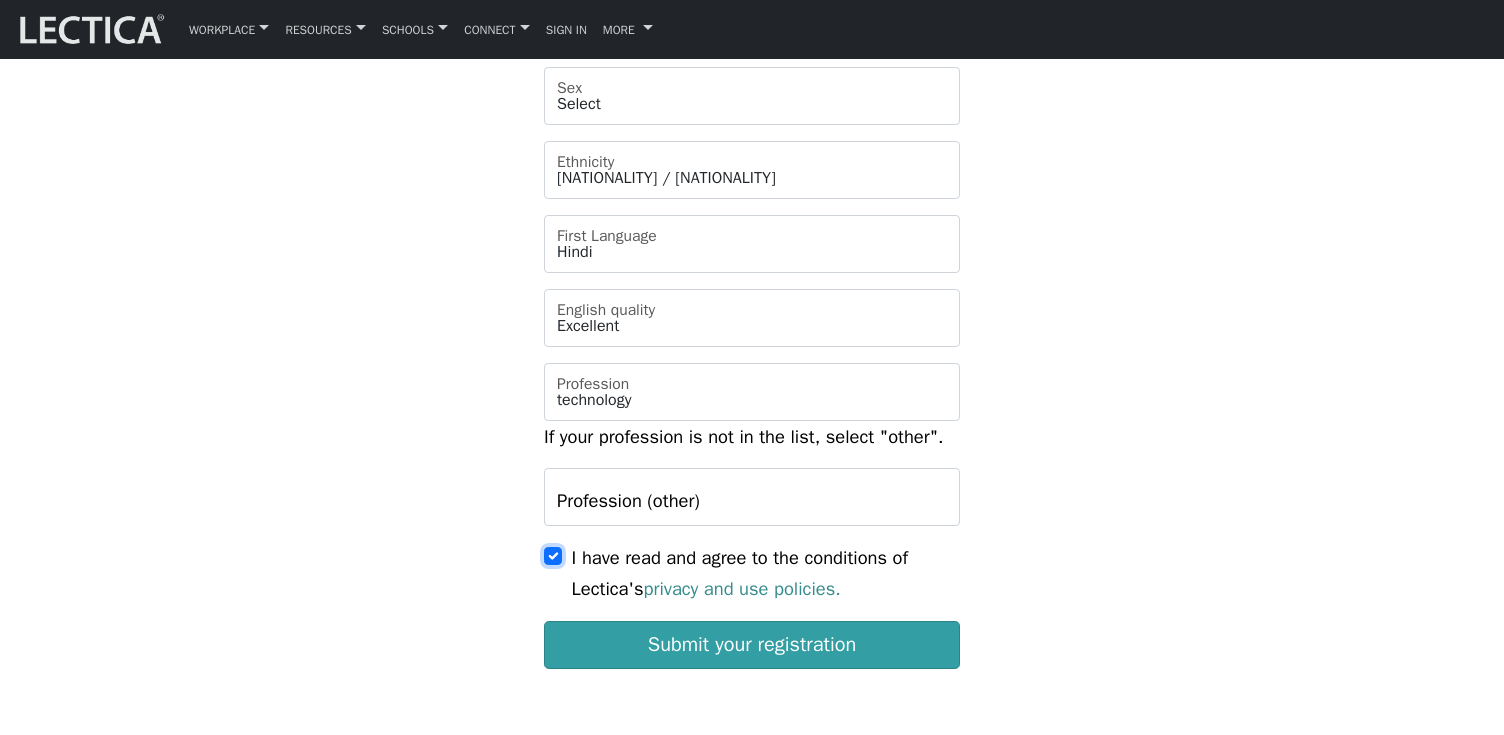 scroll, scrollTop: 1509, scrollLeft: 0, axis: vertical 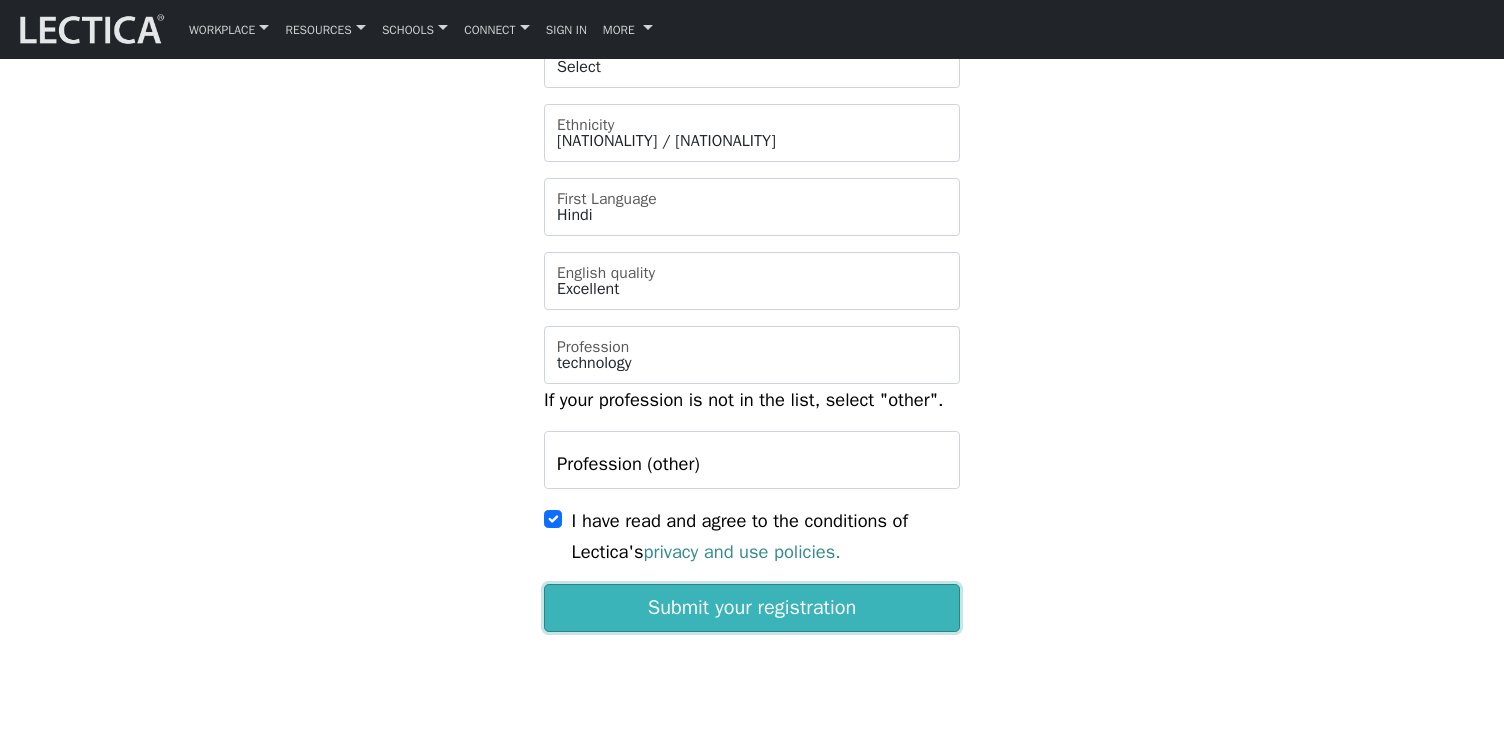 click on "Submit your registration" at bounding box center (752, 608) 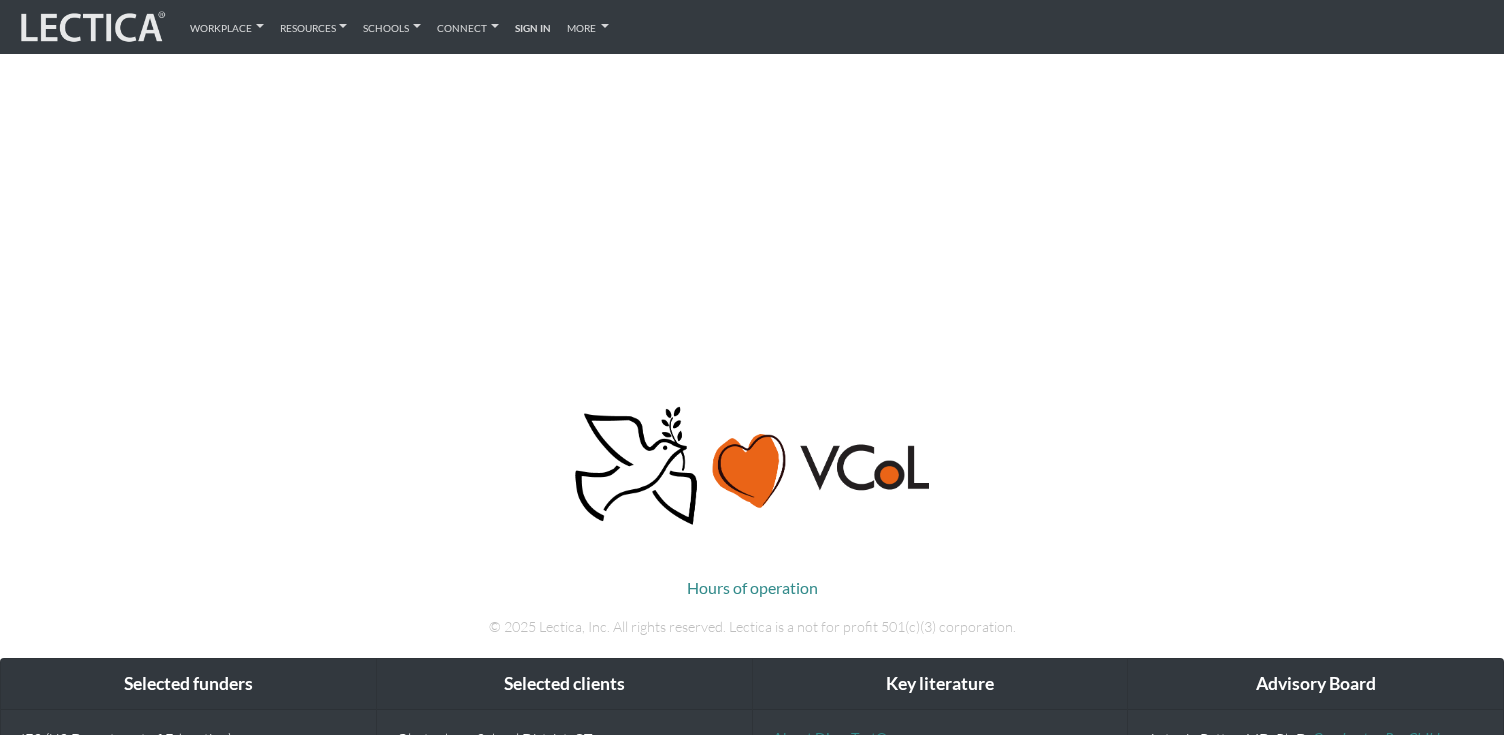 scroll, scrollTop: 578, scrollLeft: 0, axis: vertical 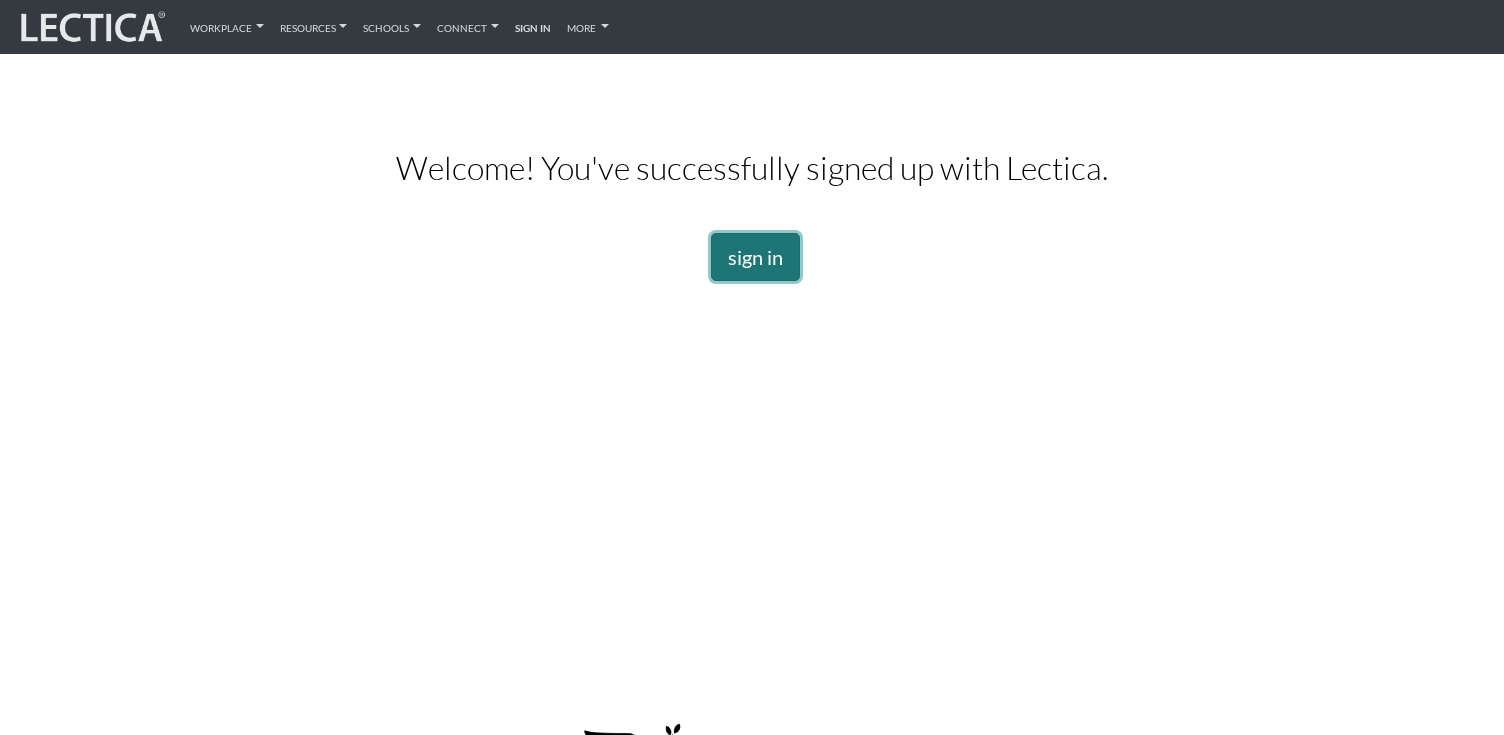 click on "sign in" at bounding box center (755, 257) 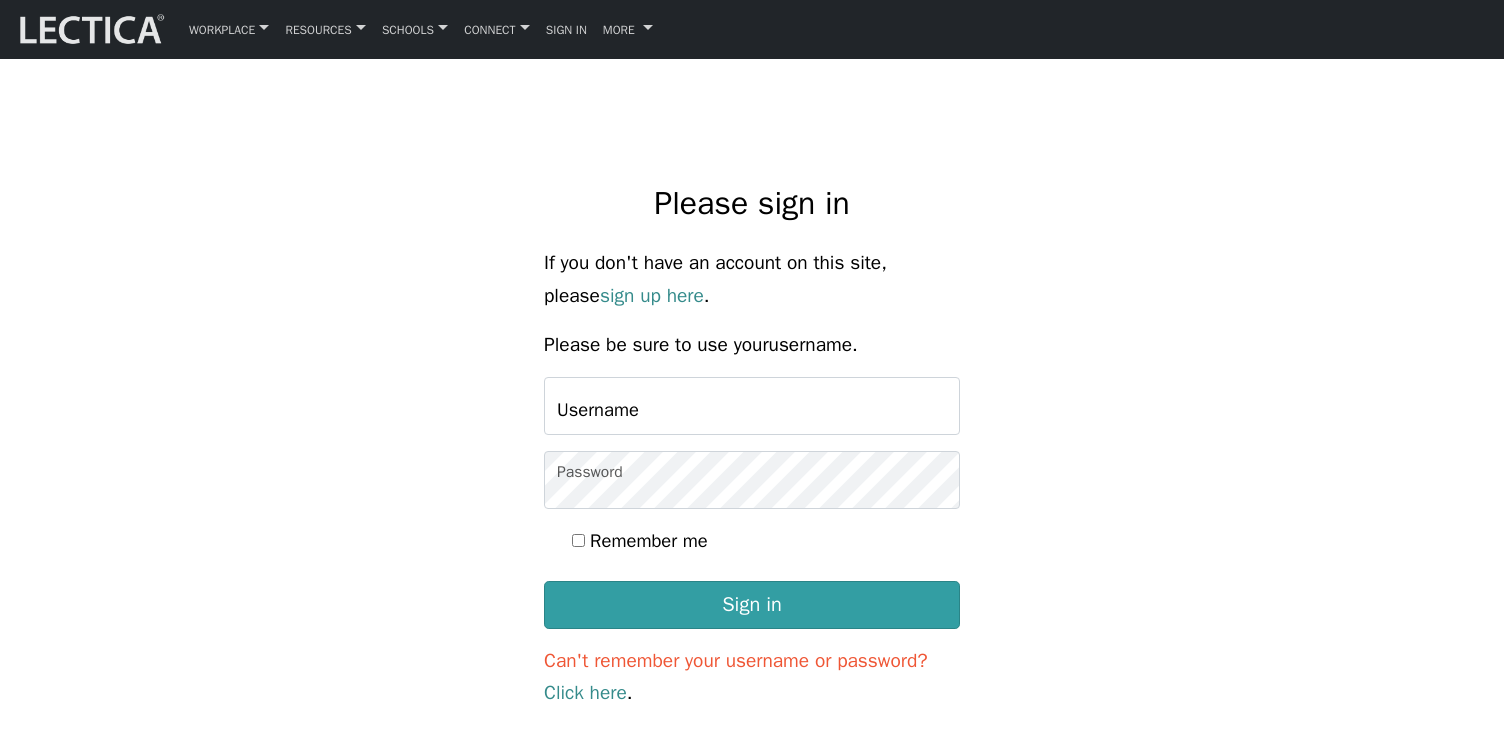 scroll, scrollTop: 0, scrollLeft: 0, axis: both 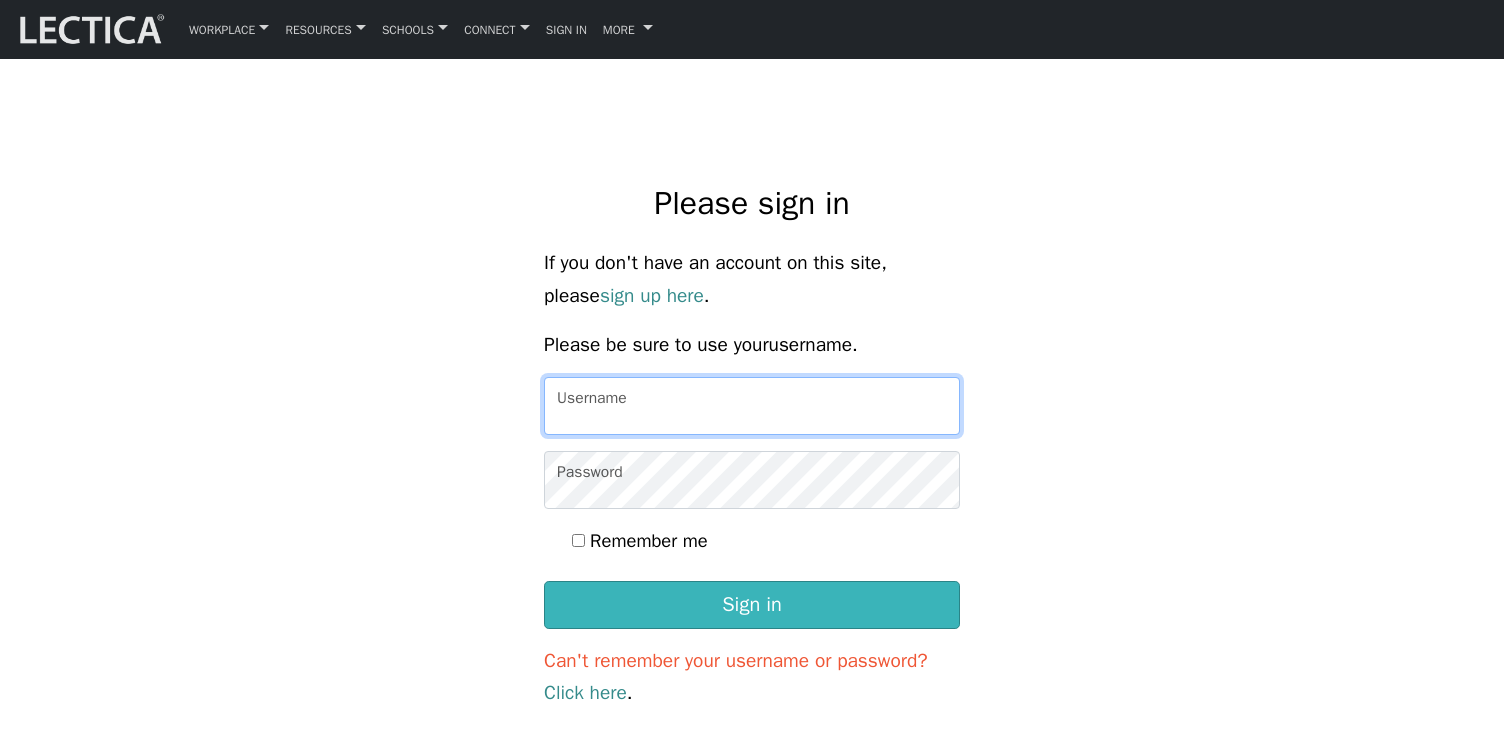 type on "[USERNAME]" 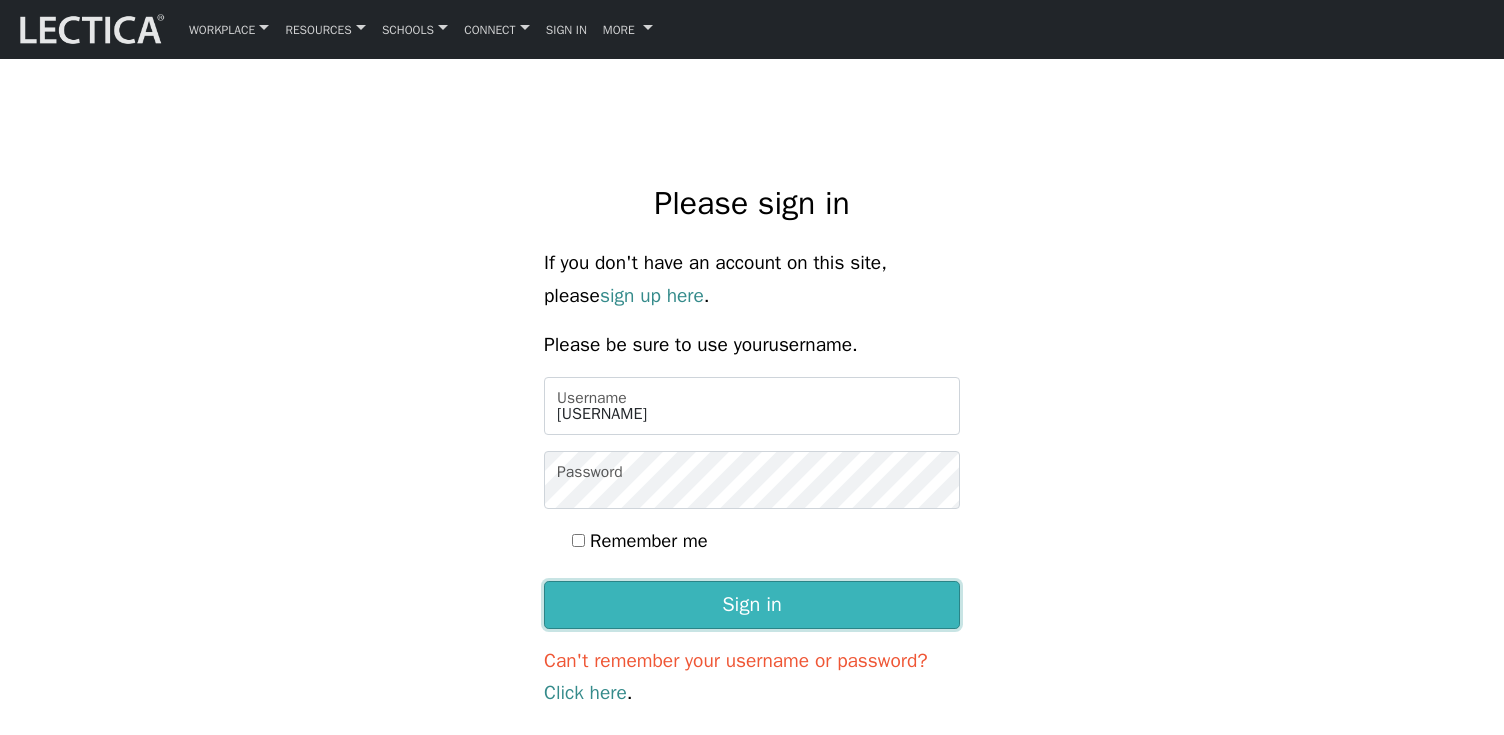 click on "Sign in" at bounding box center [752, 605] 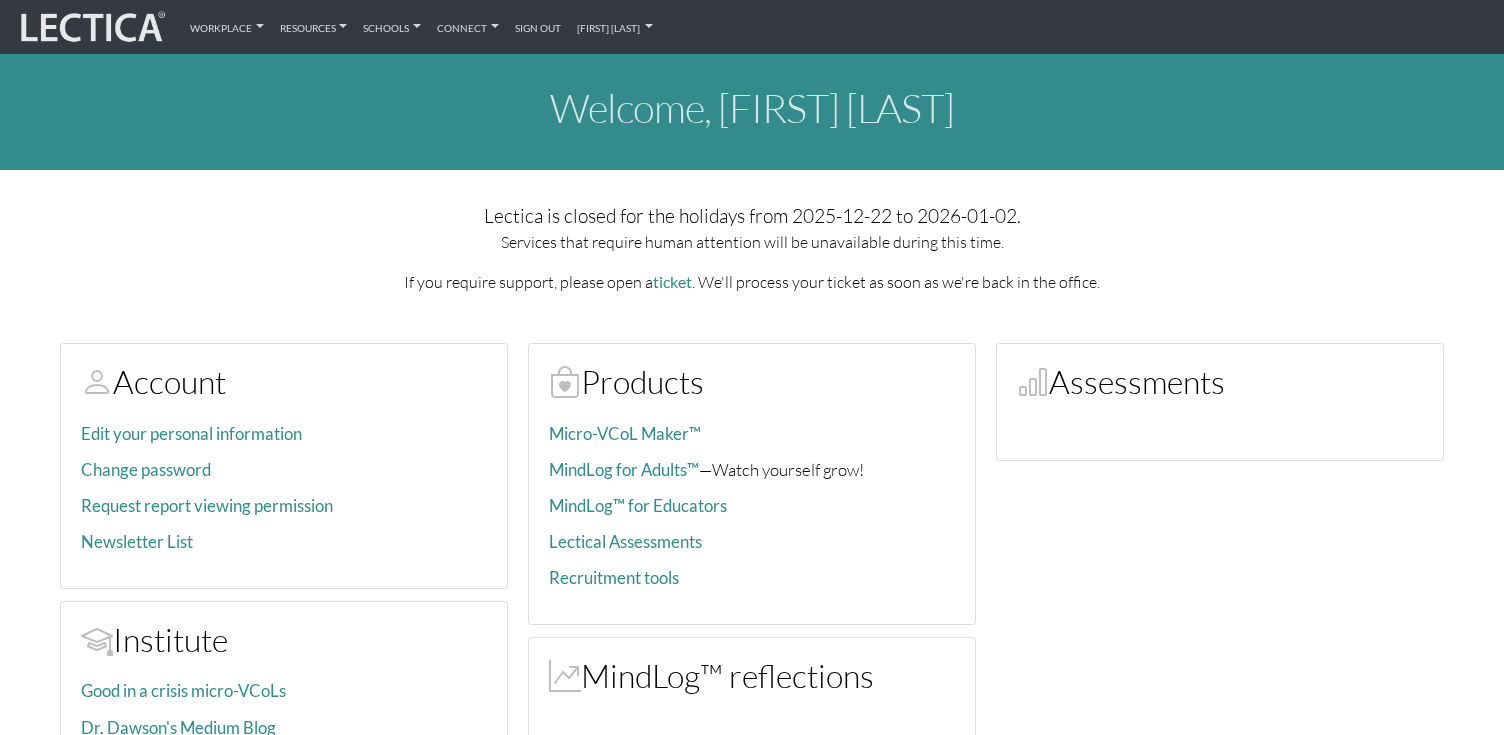 scroll, scrollTop: 0, scrollLeft: 0, axis: both 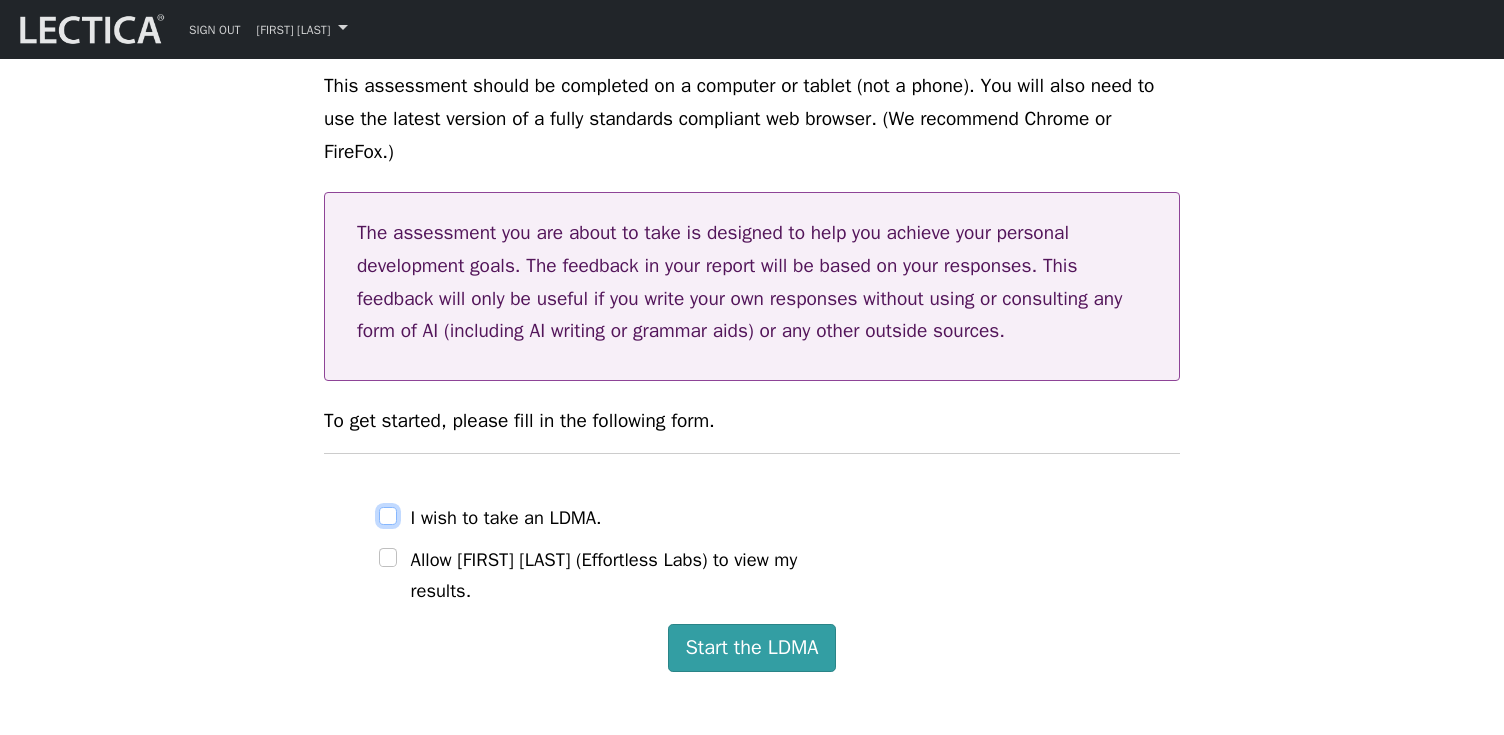 click on "I wish to take an LDMA." at bounding box center (388, 516) 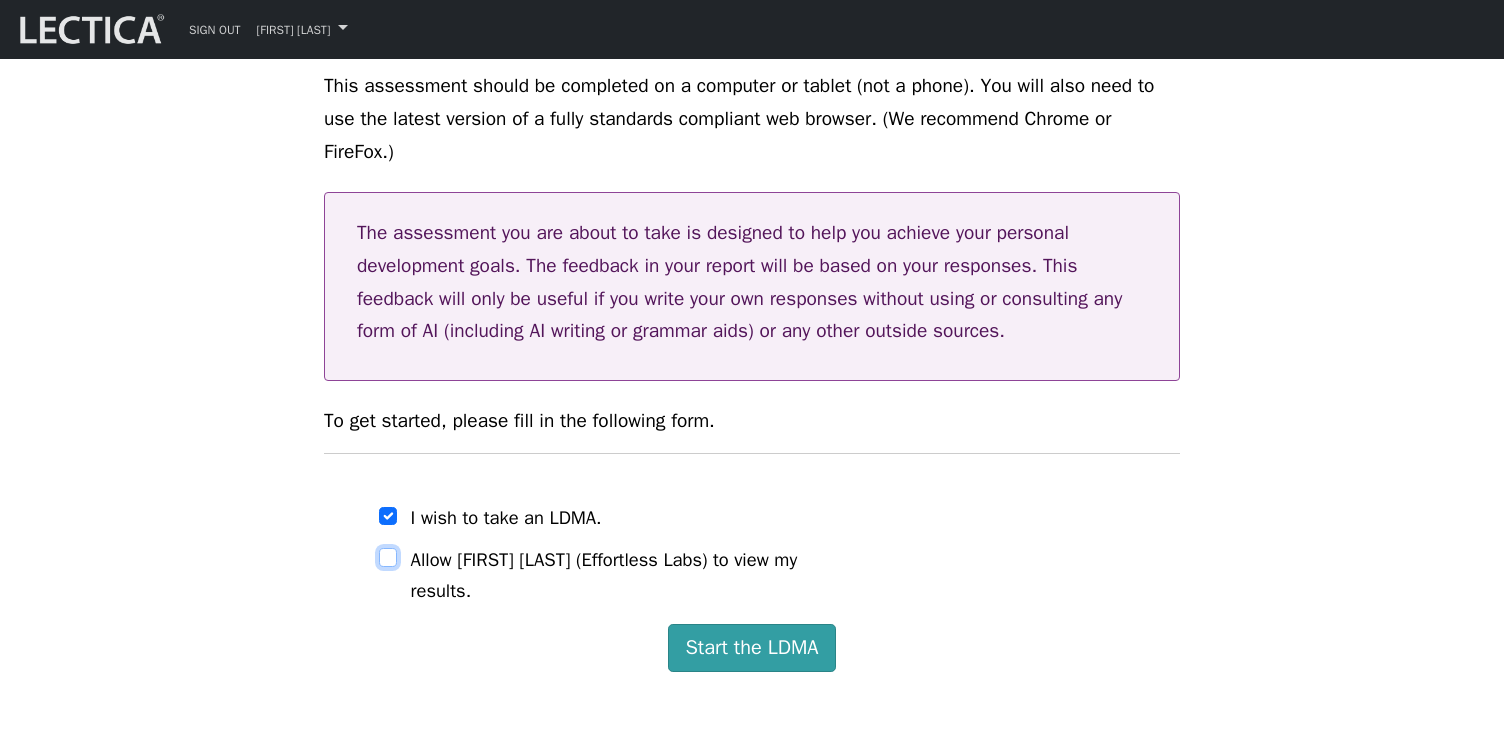 click on "Allow [FIRST] [LAST] (Effortless Labs) to view my results." at bounding box center (388, 557) 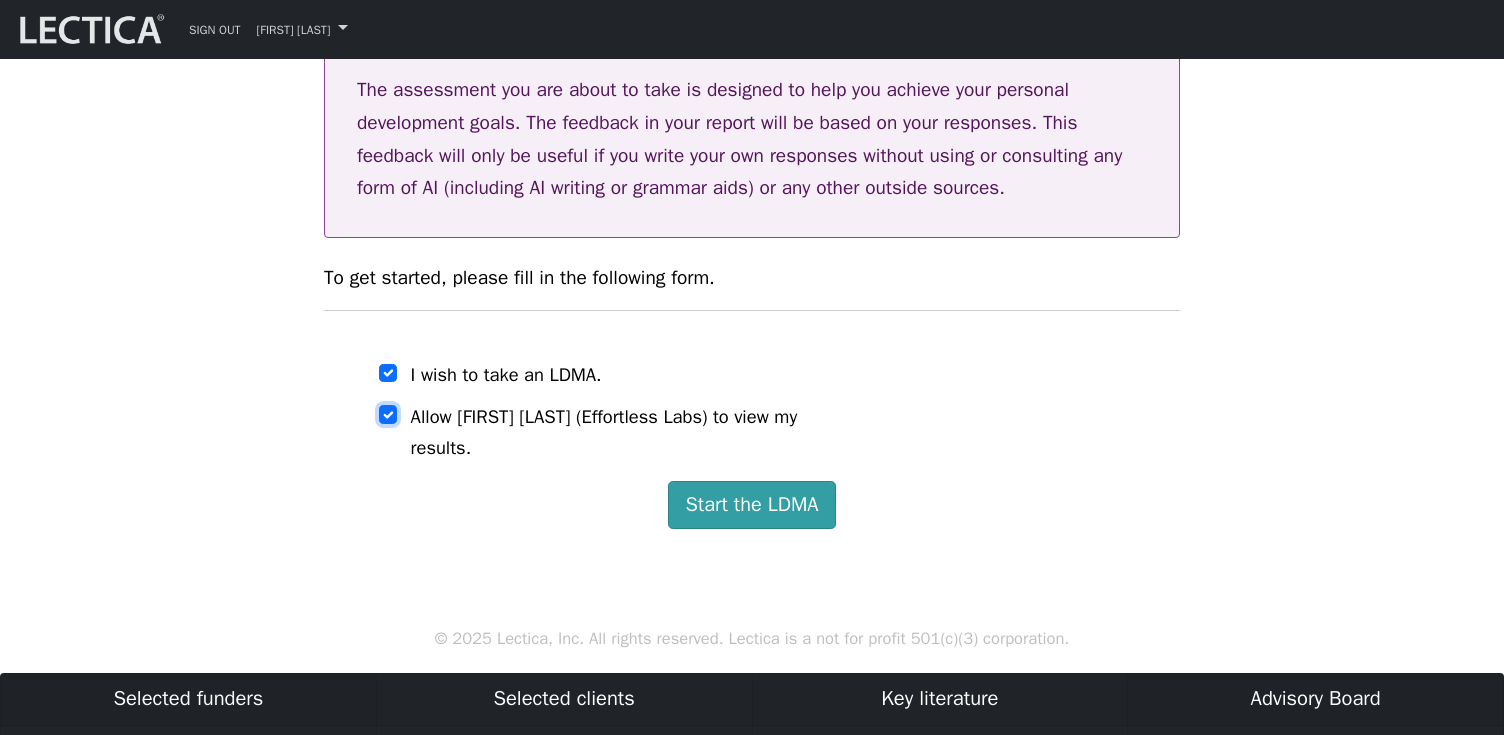 scroll, scrollTop: 516, scrollLeft: 0, axis: vertical 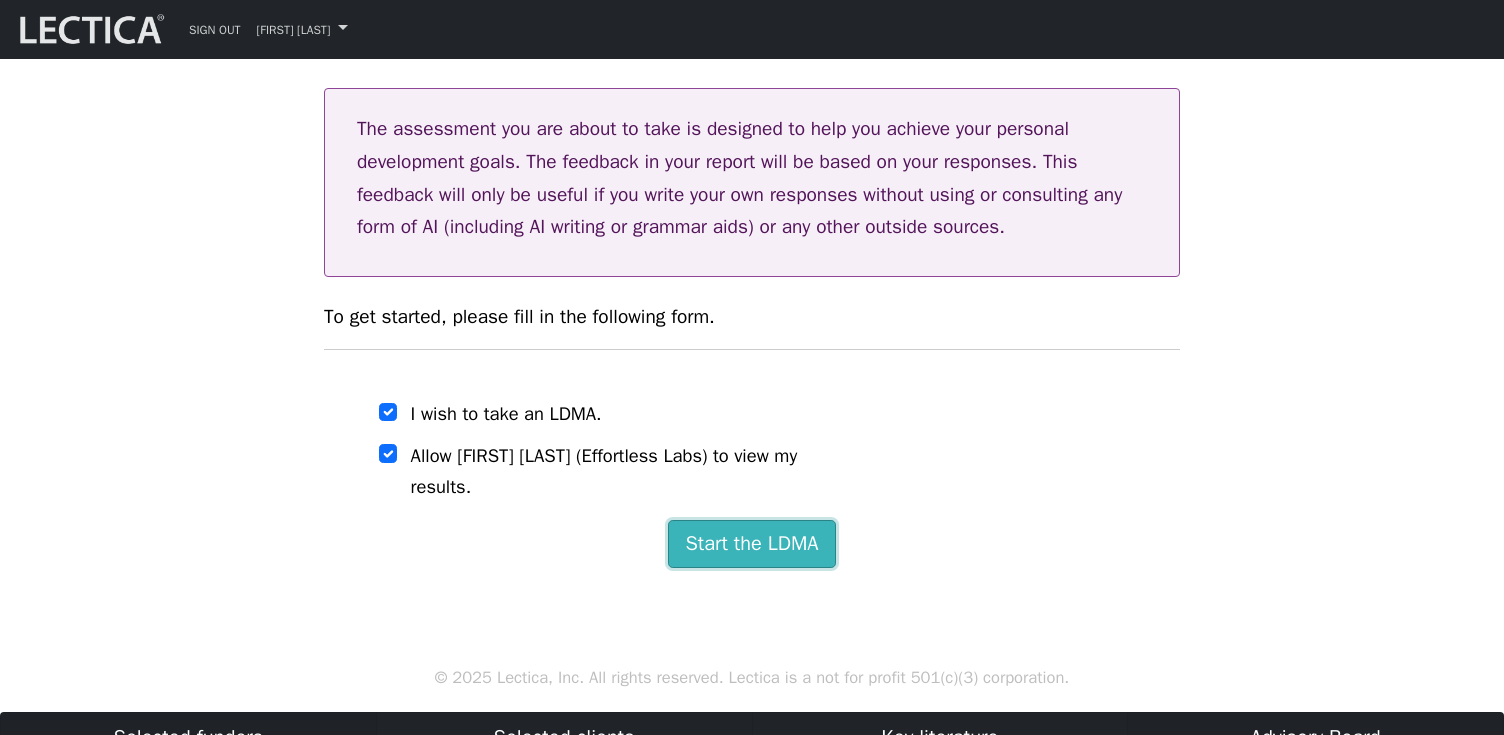 click on "Start the LDMA" at bounding box center (751, 544) 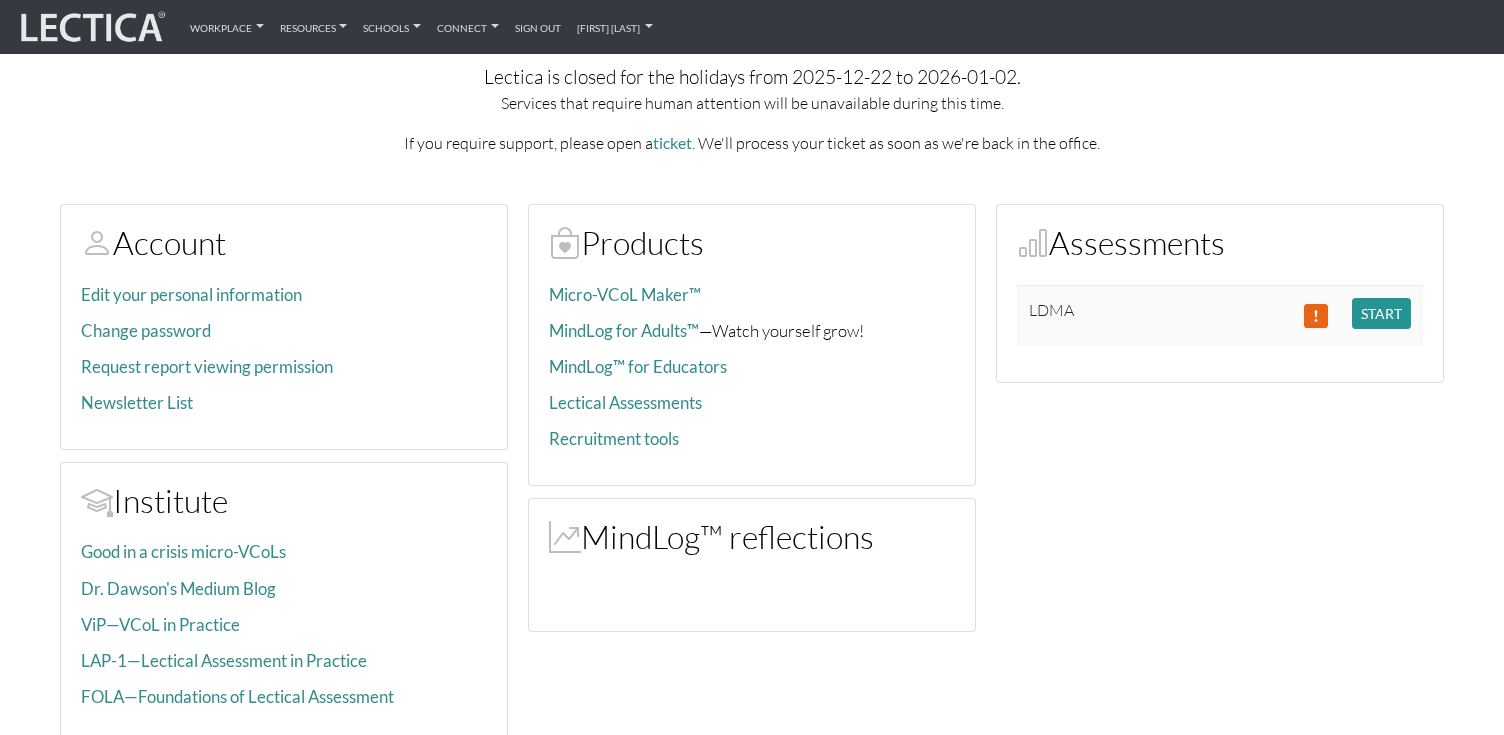 scroll, scrollTop: 286, scrollLeft: 0, axis: vertical 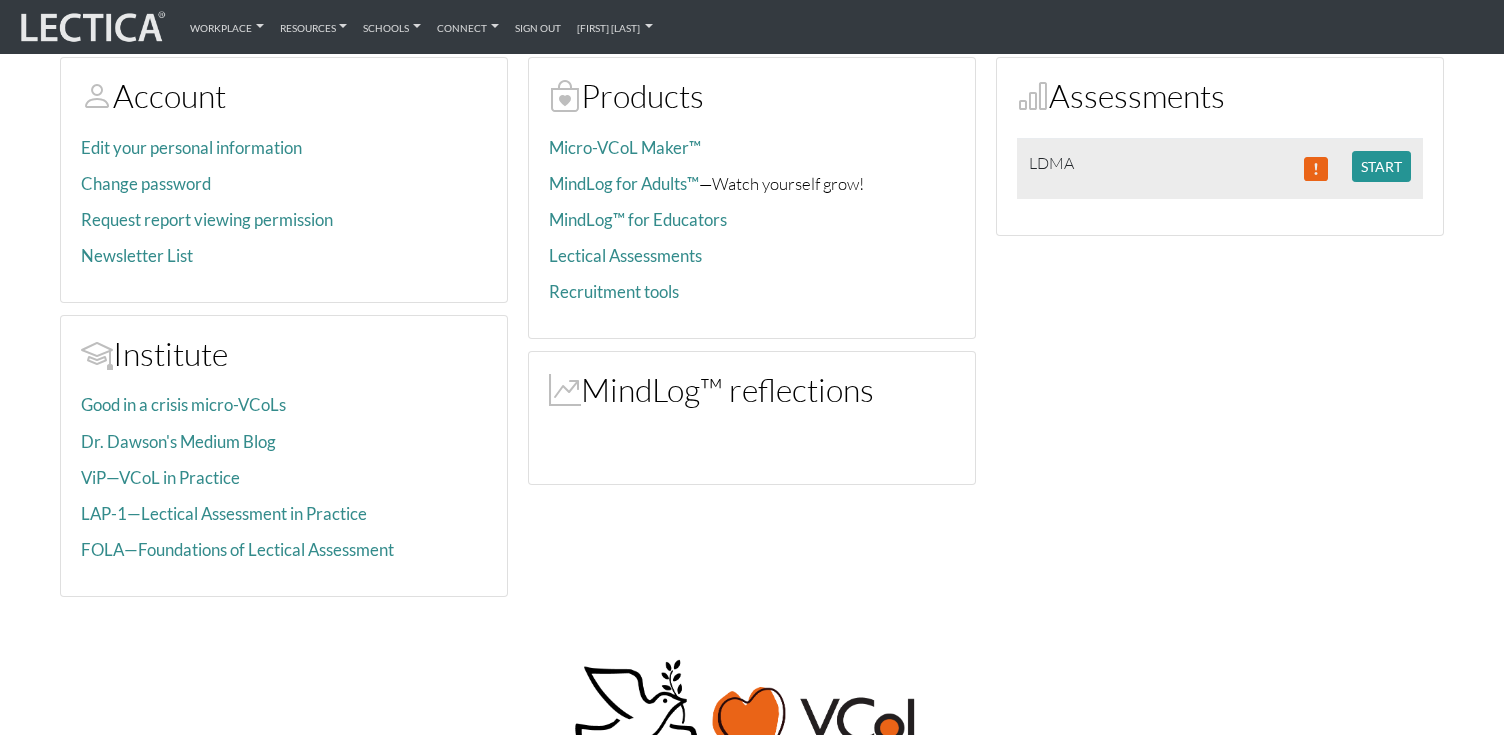 click at bounding box center (1316, 169) 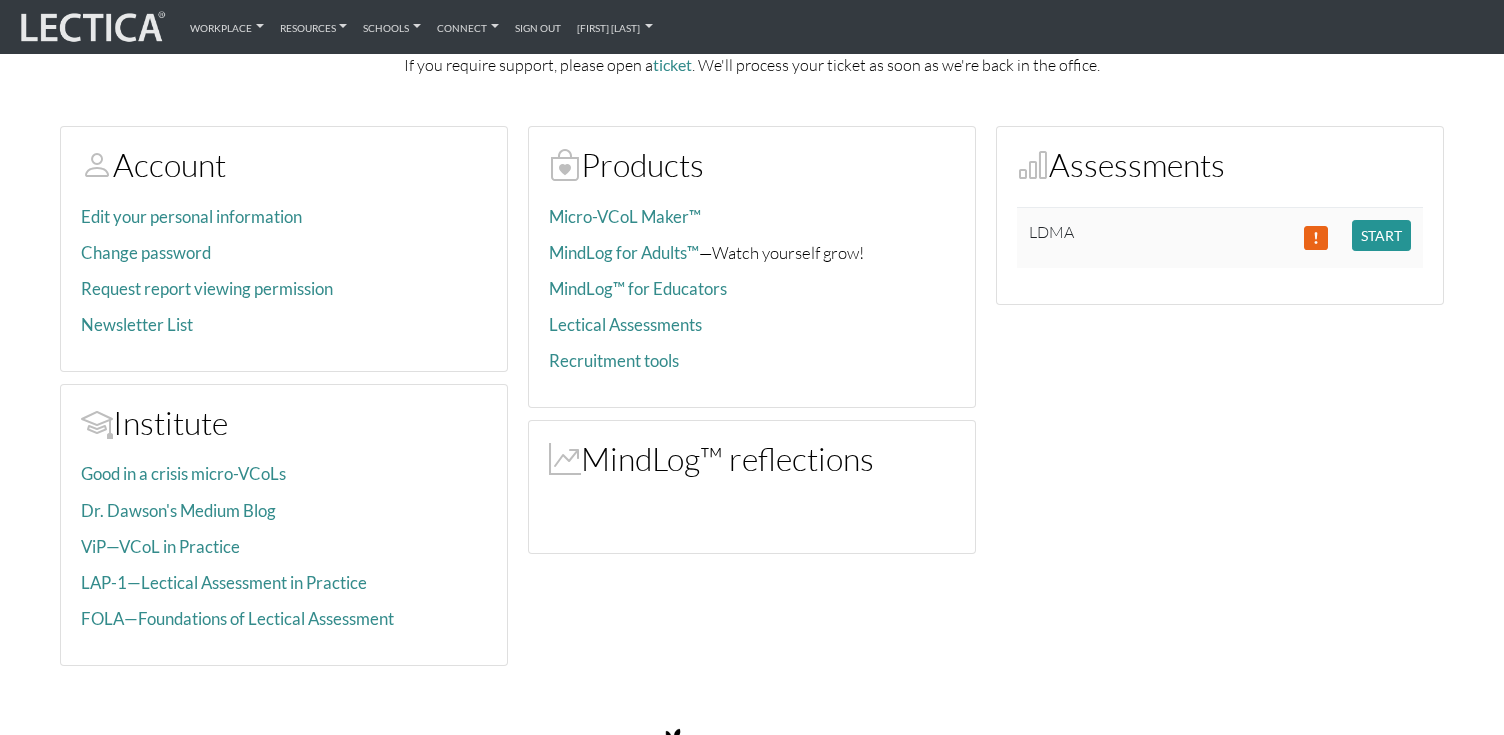 scroll, scrollTop: 208, scrollLeft: 0, axis: vertical 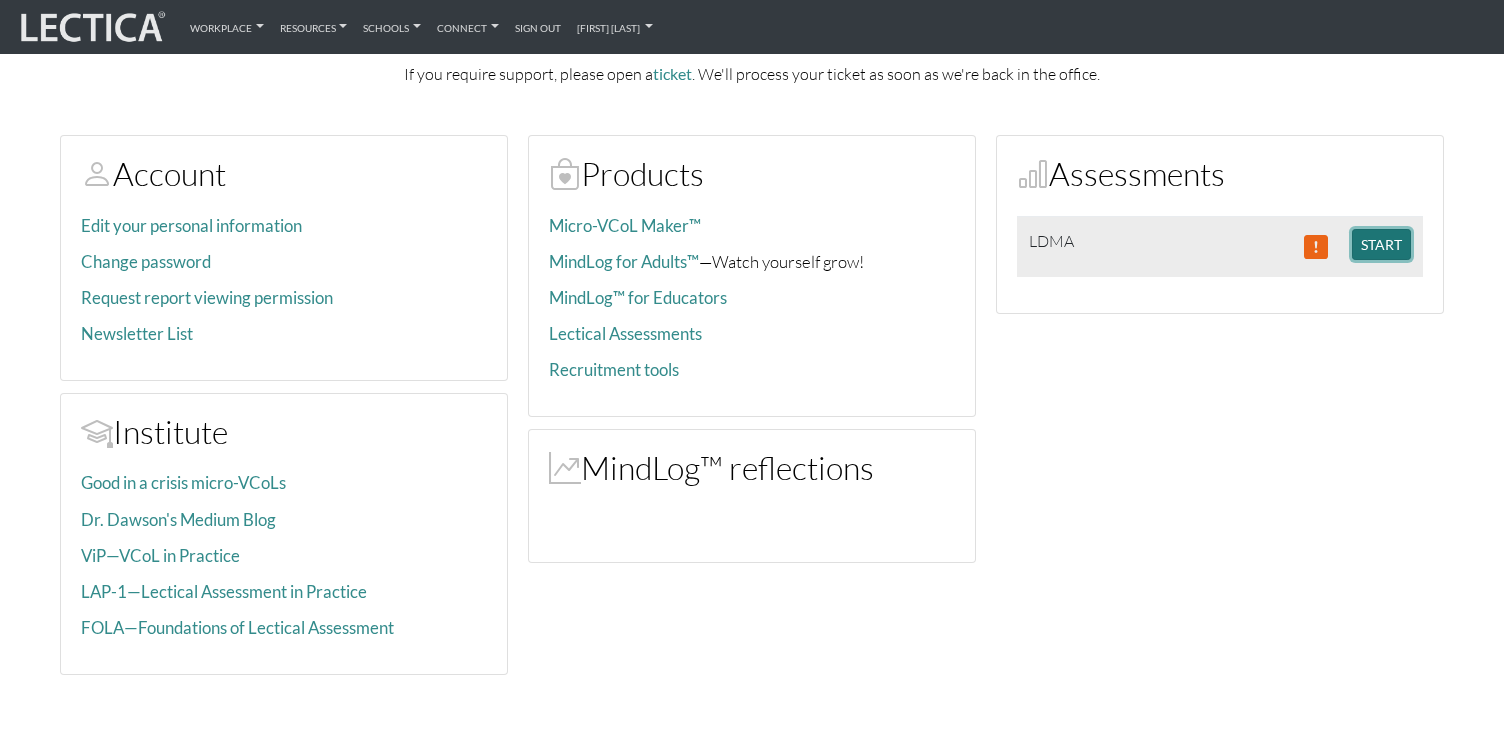 click on "START" at bounding box center (1381, 244) 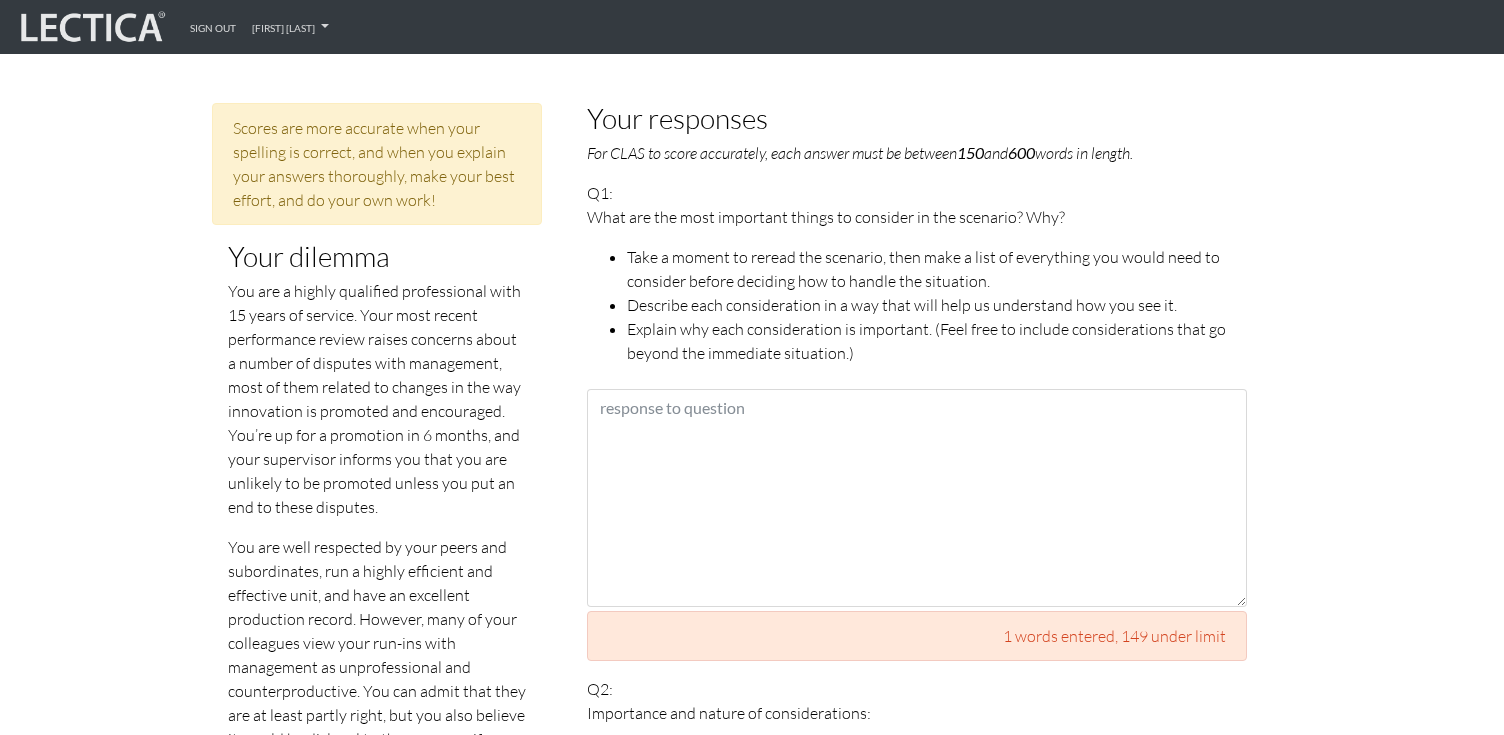 scroll, scrollTop: 995, scrollLeft: 0, axis: vertical 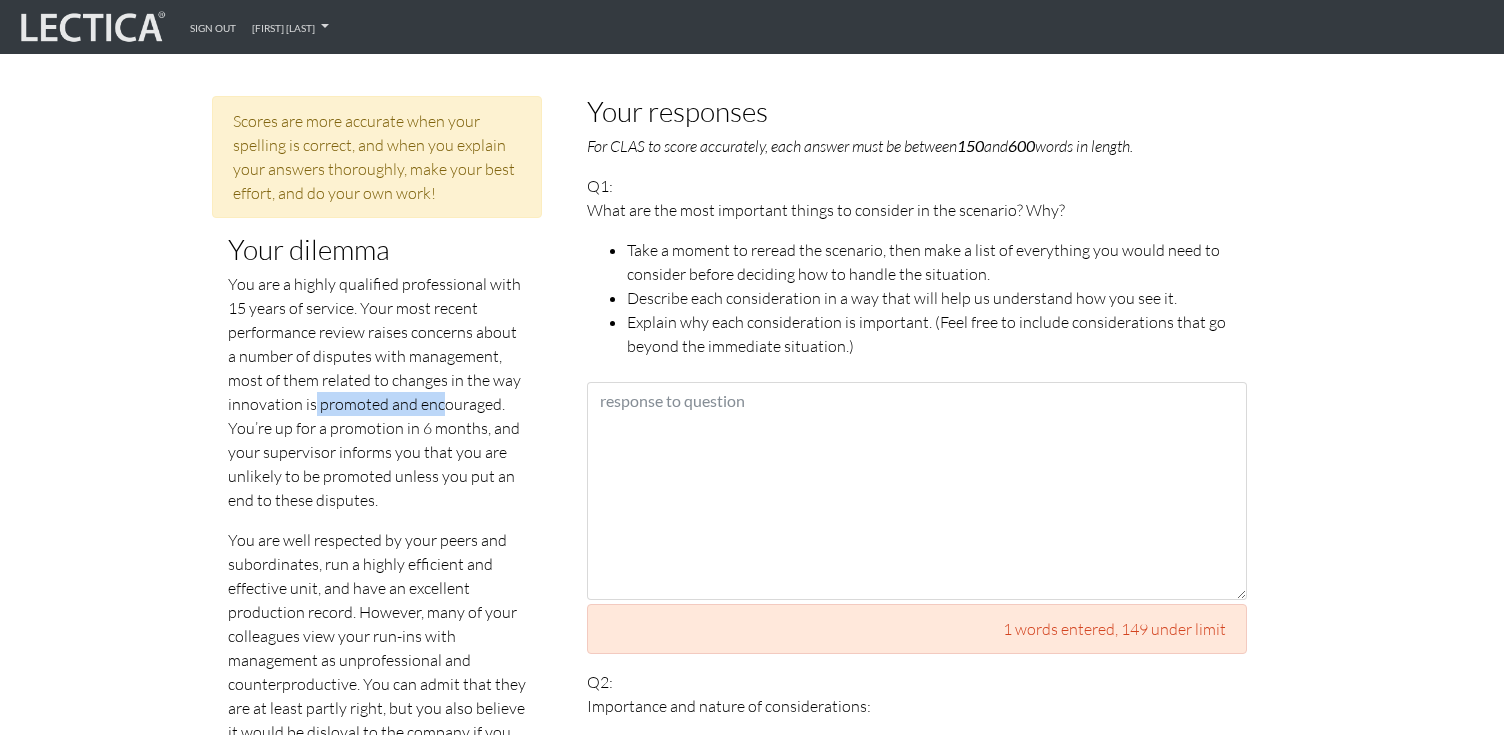 drag, startPoint x: 313, startPoint y: 377, endPoint x: 439, endPoint y: 380, distance: 126.035706 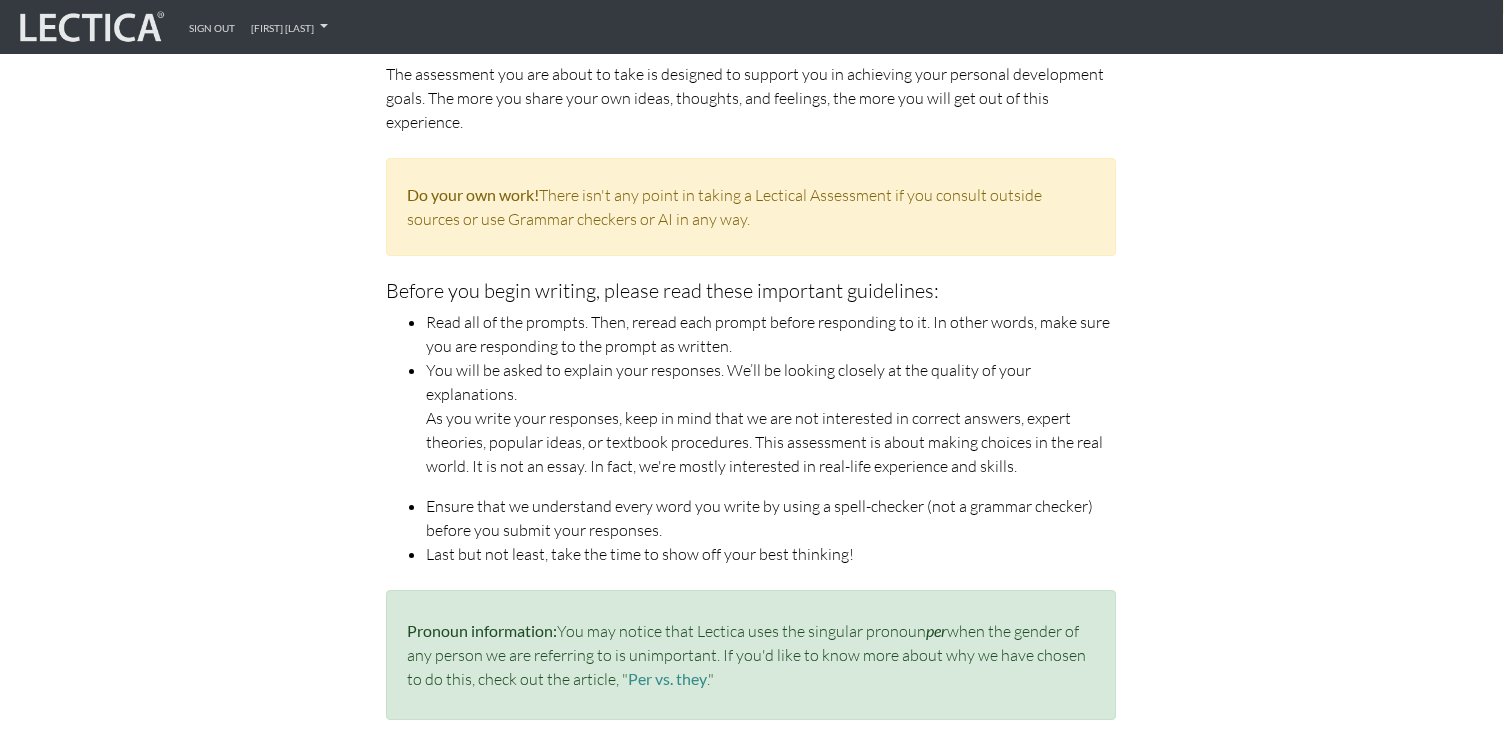 scroll, scrollTop: 0, scrollLeft: 1, axis: horizontal 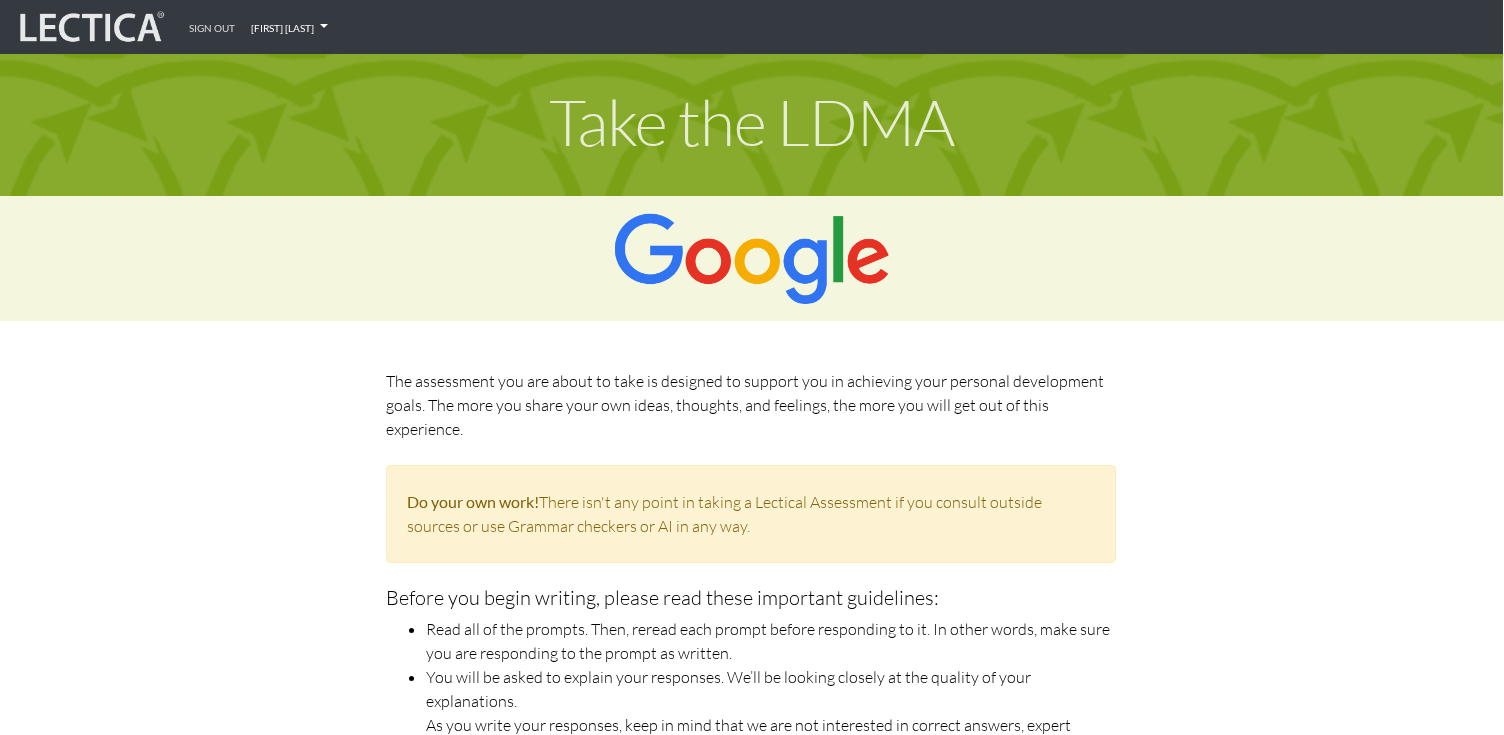 click on "[FIRST] [LAST]" at bounding box center (289, 27) 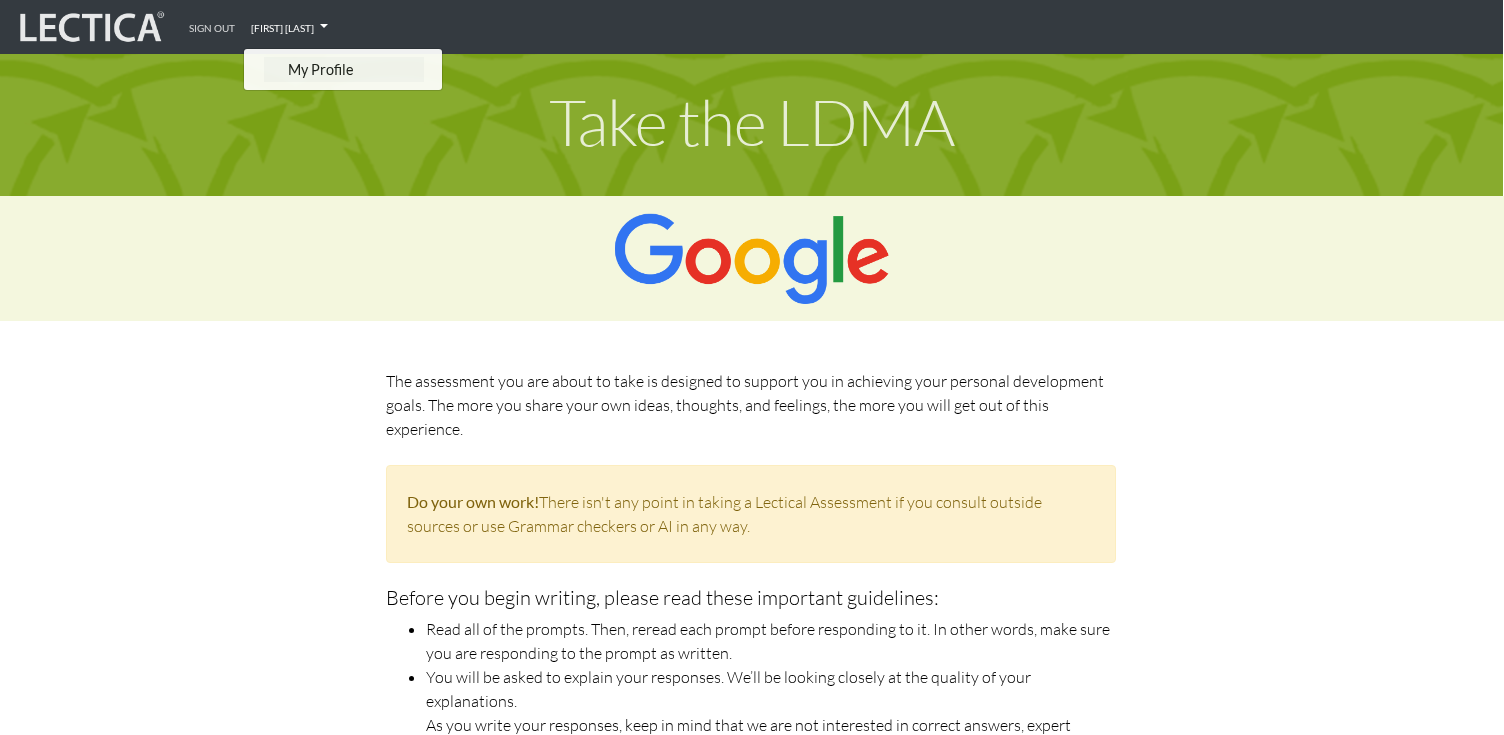 click on "My Profile" at bounding box center [344, 69] 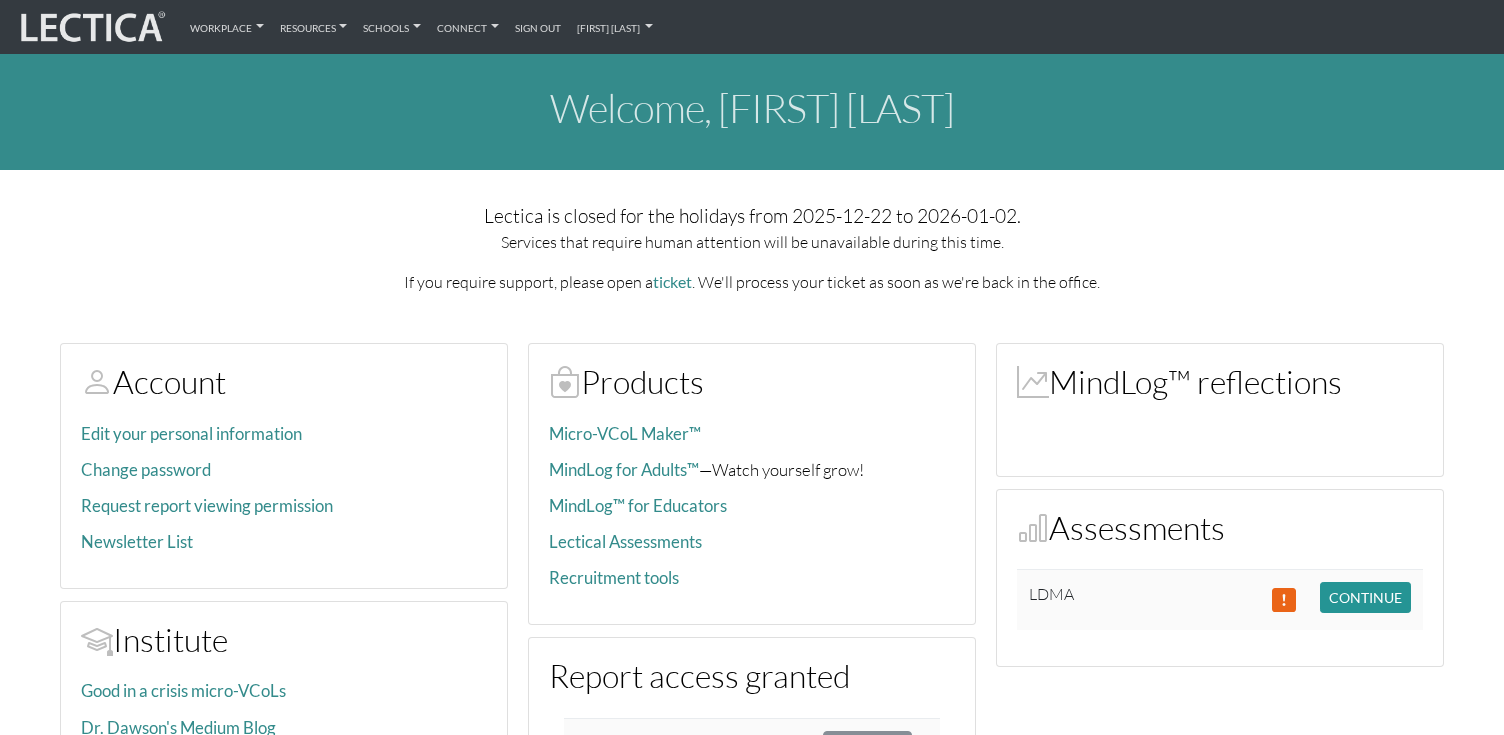 scroll, scrollTop: 0, scrollLeft: 0, axis: both 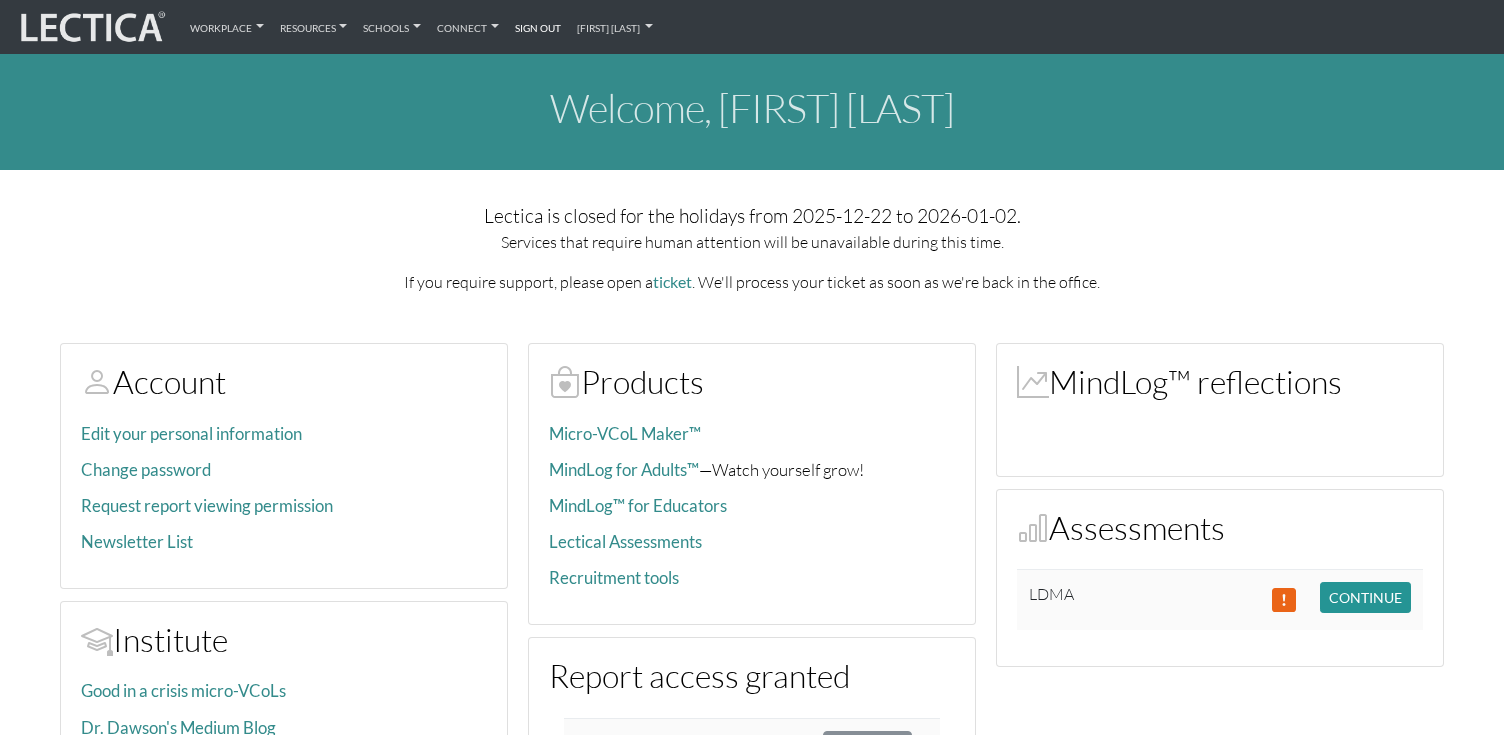 click on "Sign out" at bounding box center (538, 27) 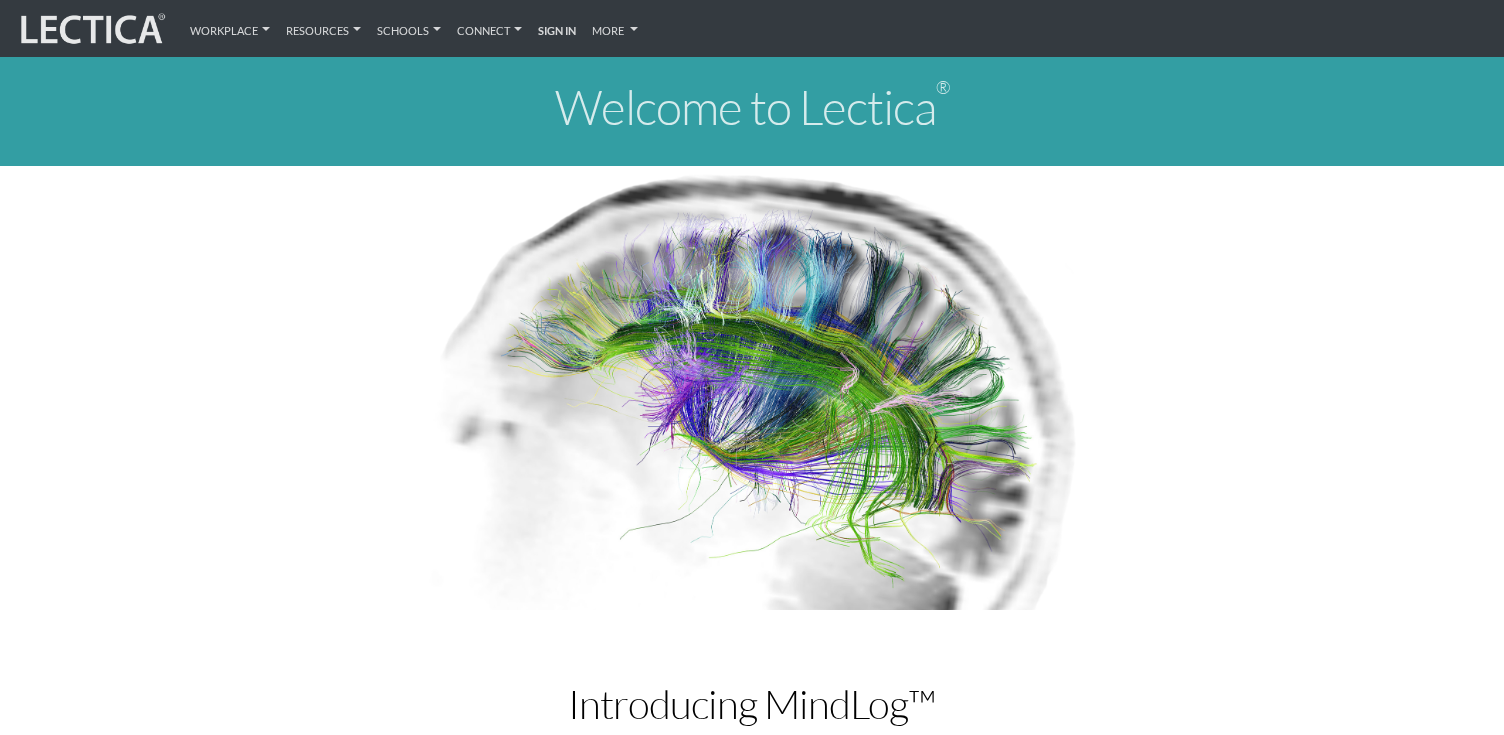 scroll, scrollTop: 0, scrollLeft: 0, axis: both 